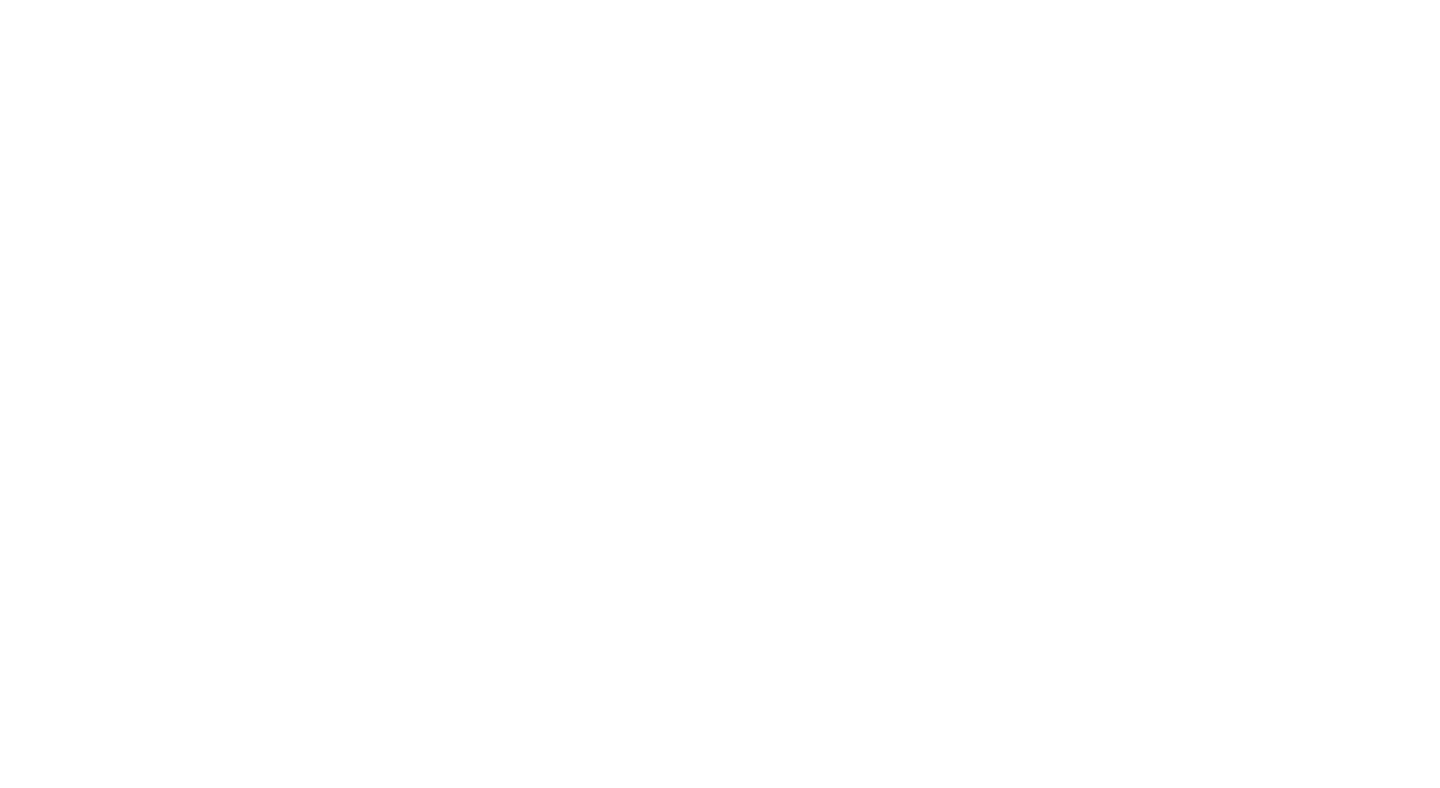 scroll, scrollTop: 0, scrollLeft: 0, axis: both 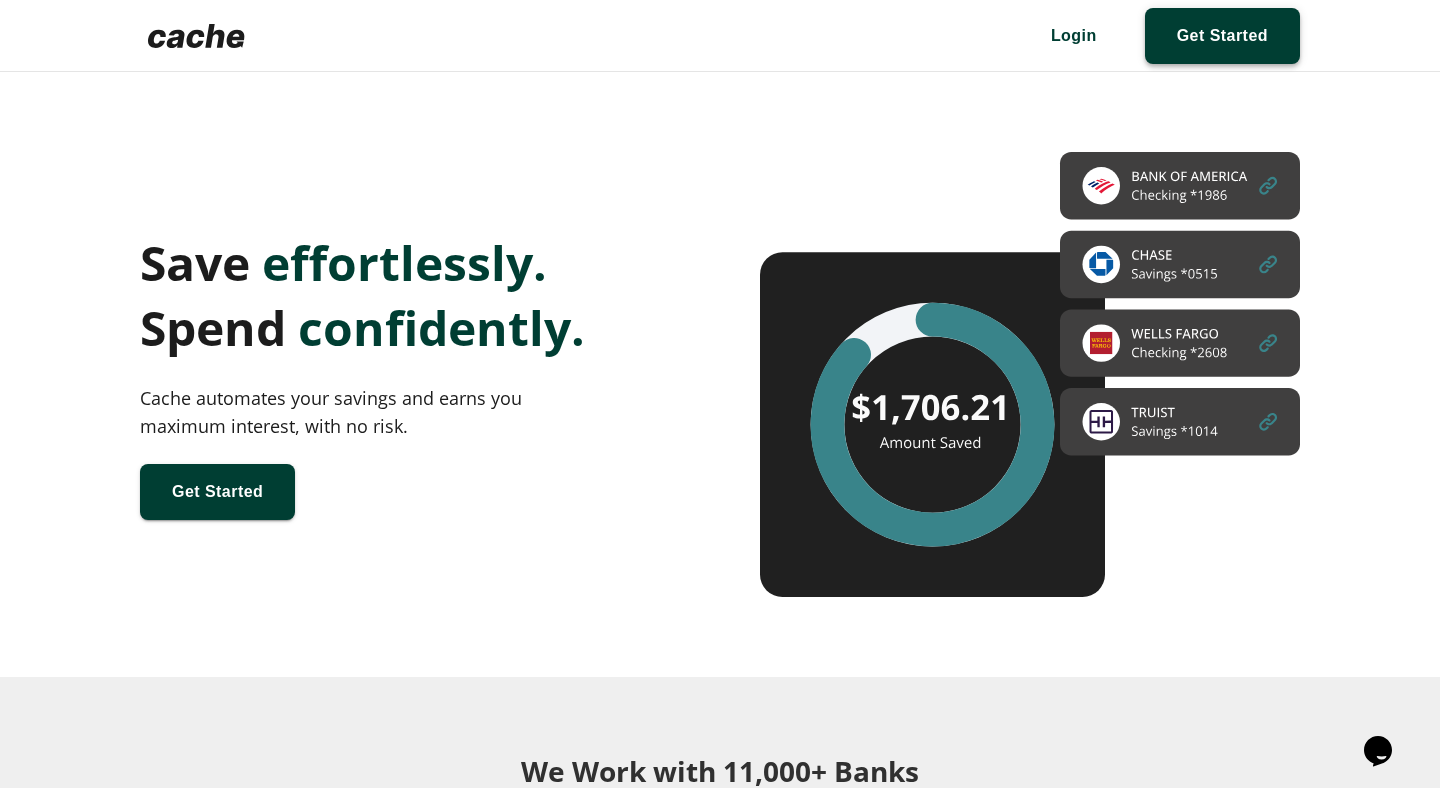 click at bounding box center [1222, 36] 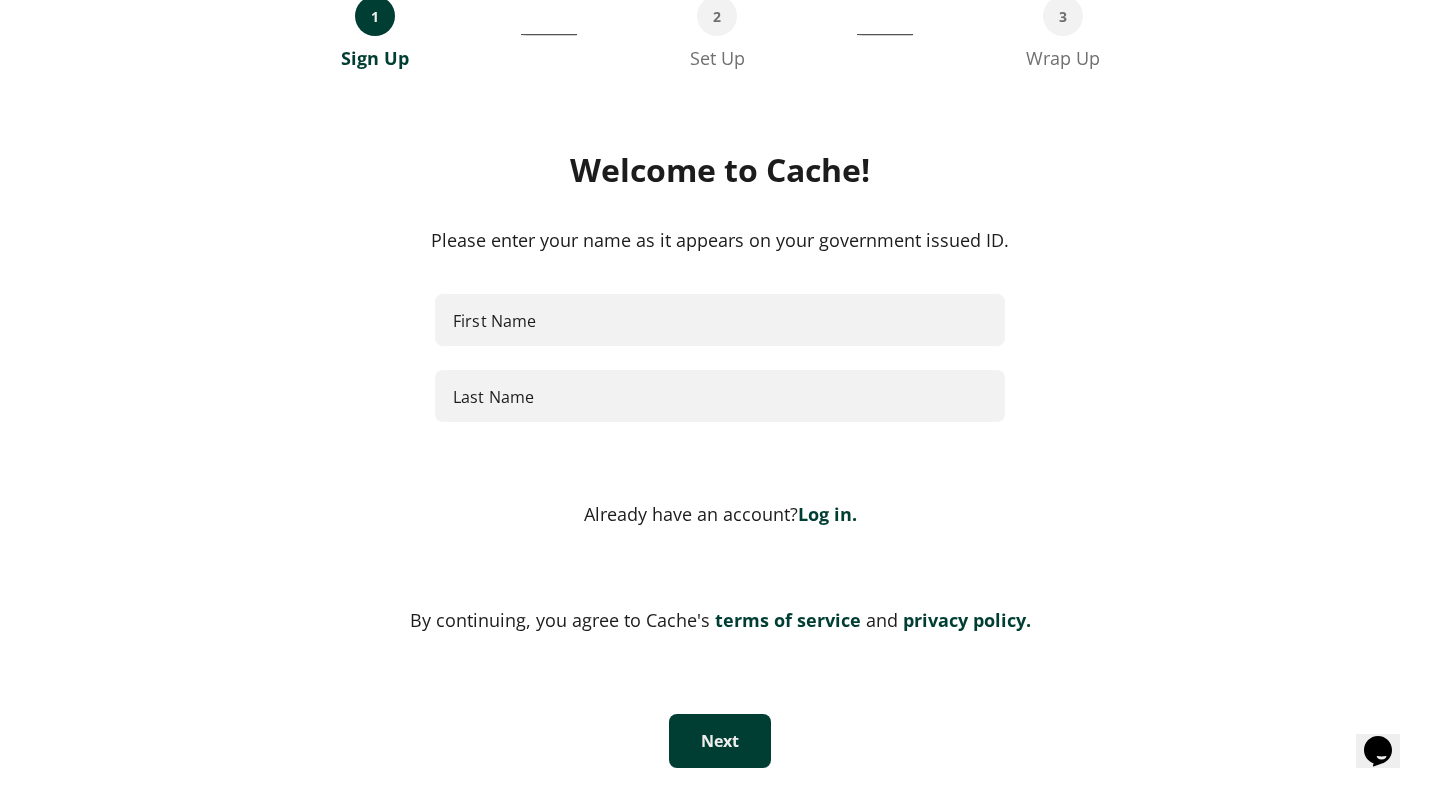 scroll, scrollTop: 0, scrollLeft: 0, axis: both 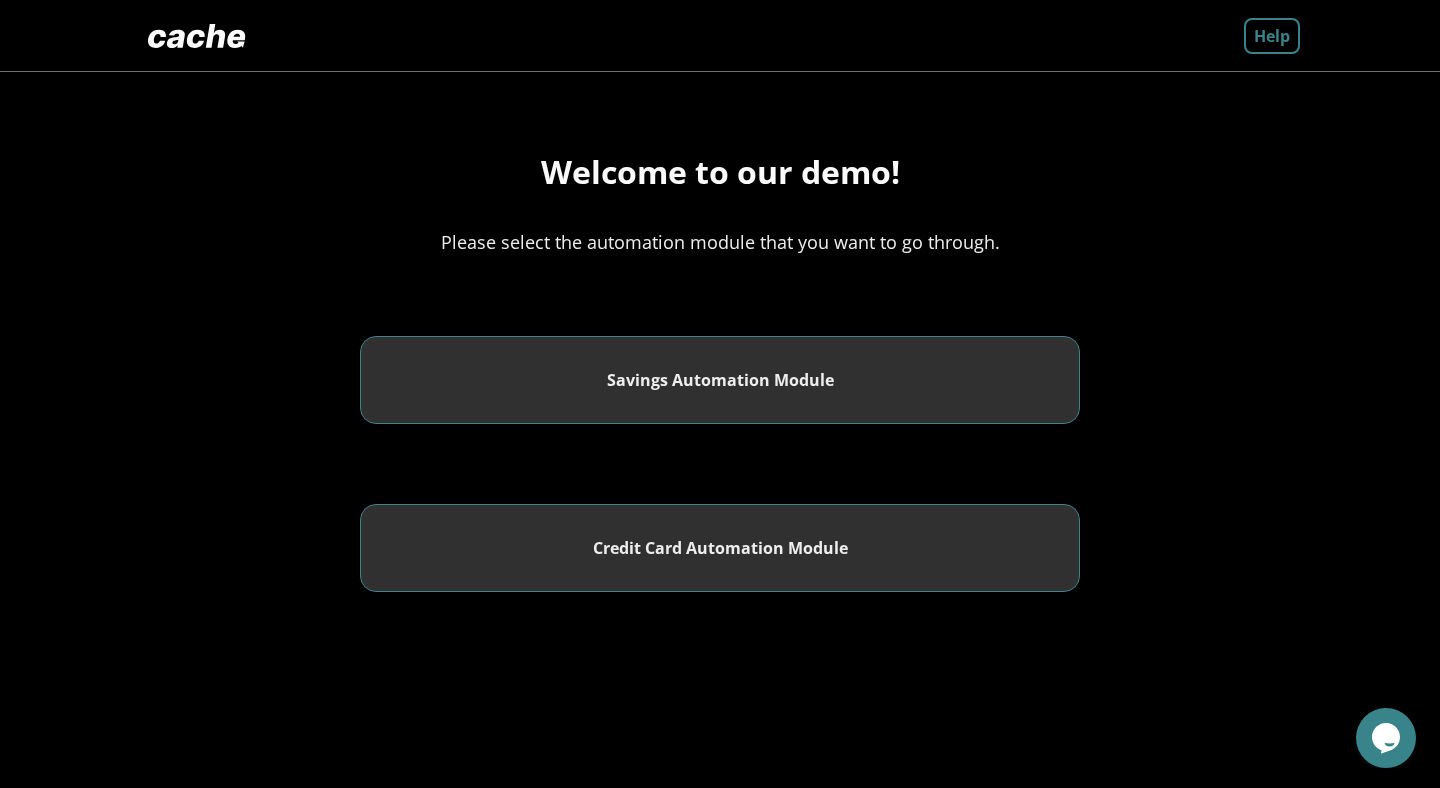 click on "Credit Card Automation Module" at bounding box center (720, 548) 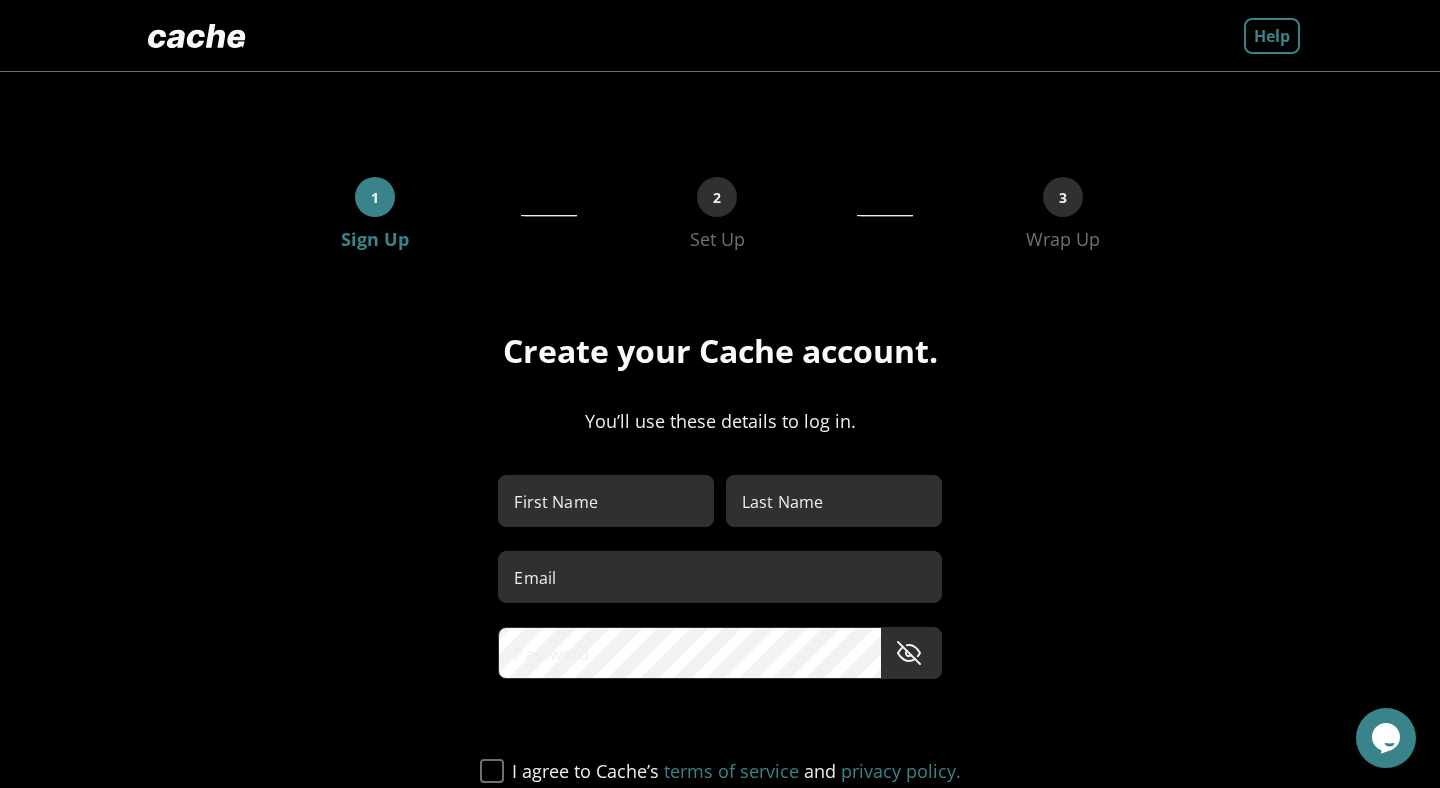 click on "First Name" at bounding box center (606, 501) 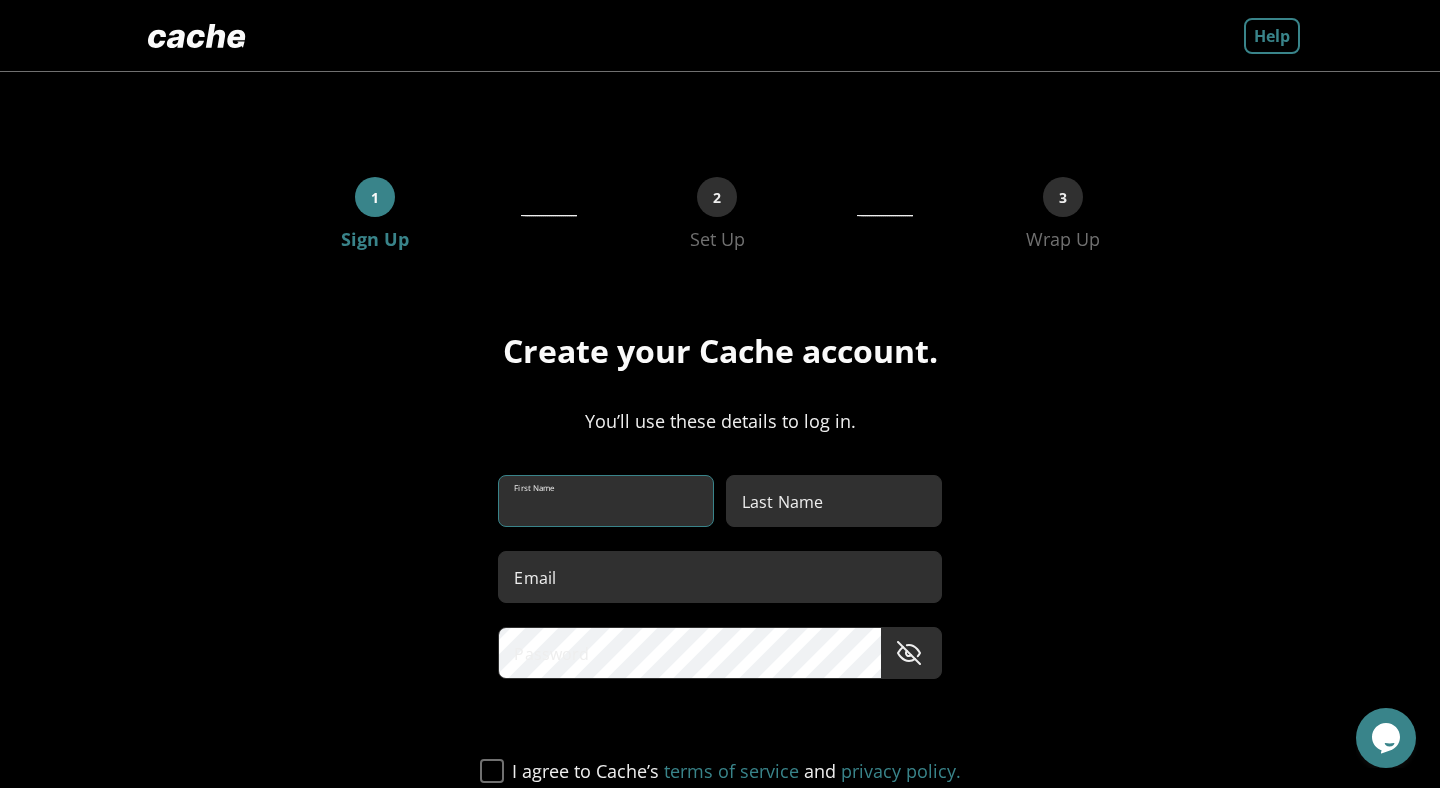 type on "*****" 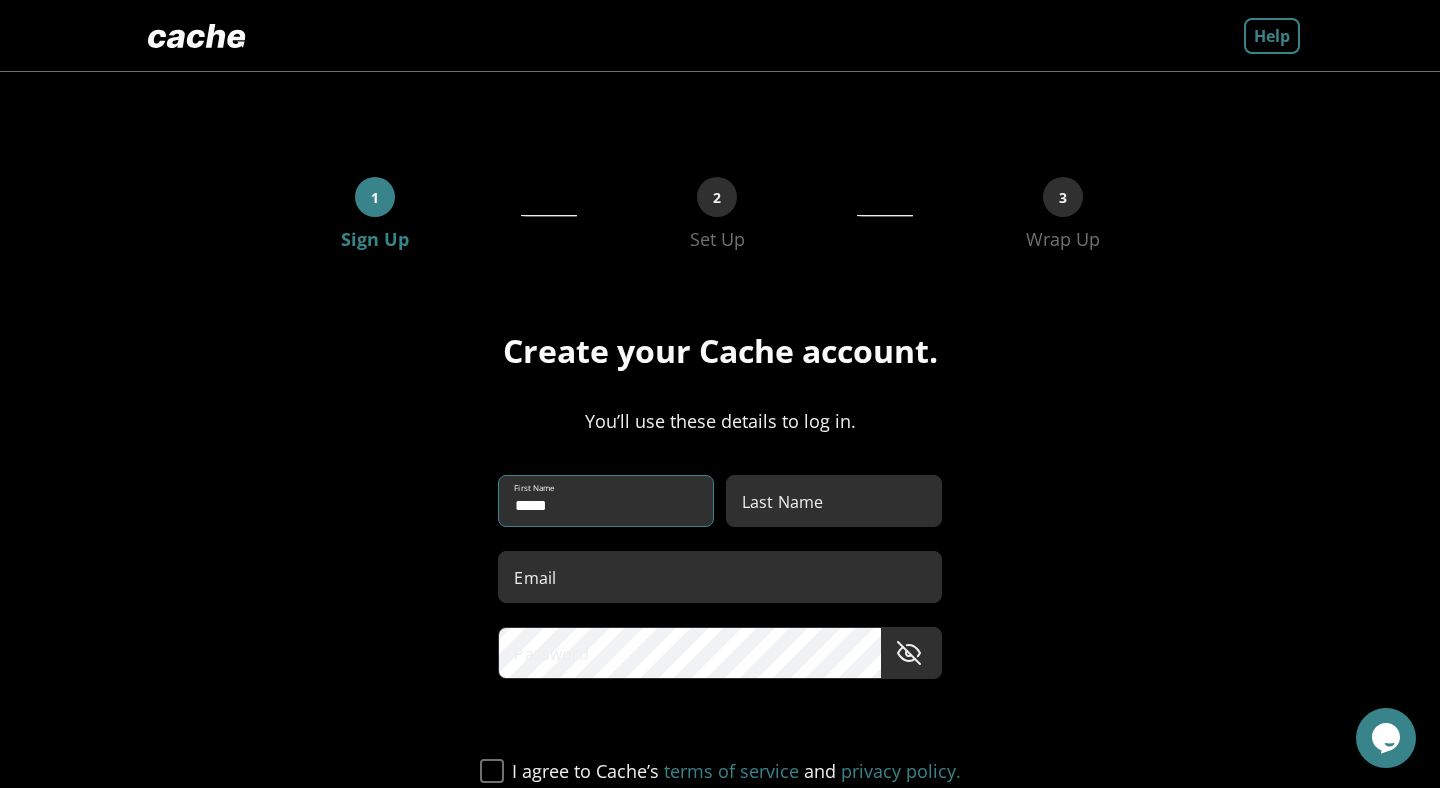 type on "*********" 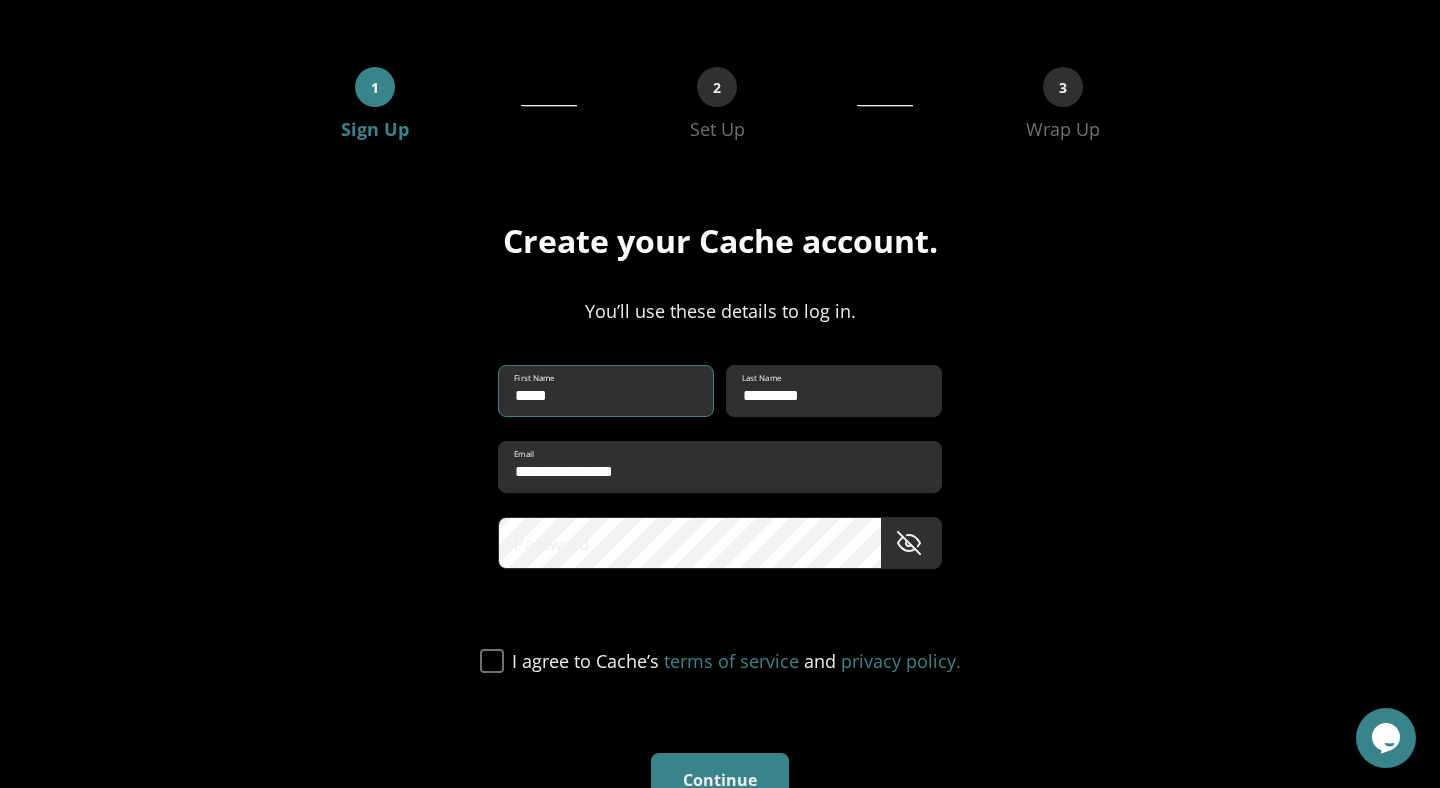 scroll, scrollTop: 105, scrollLeft: 0, axis: vertical 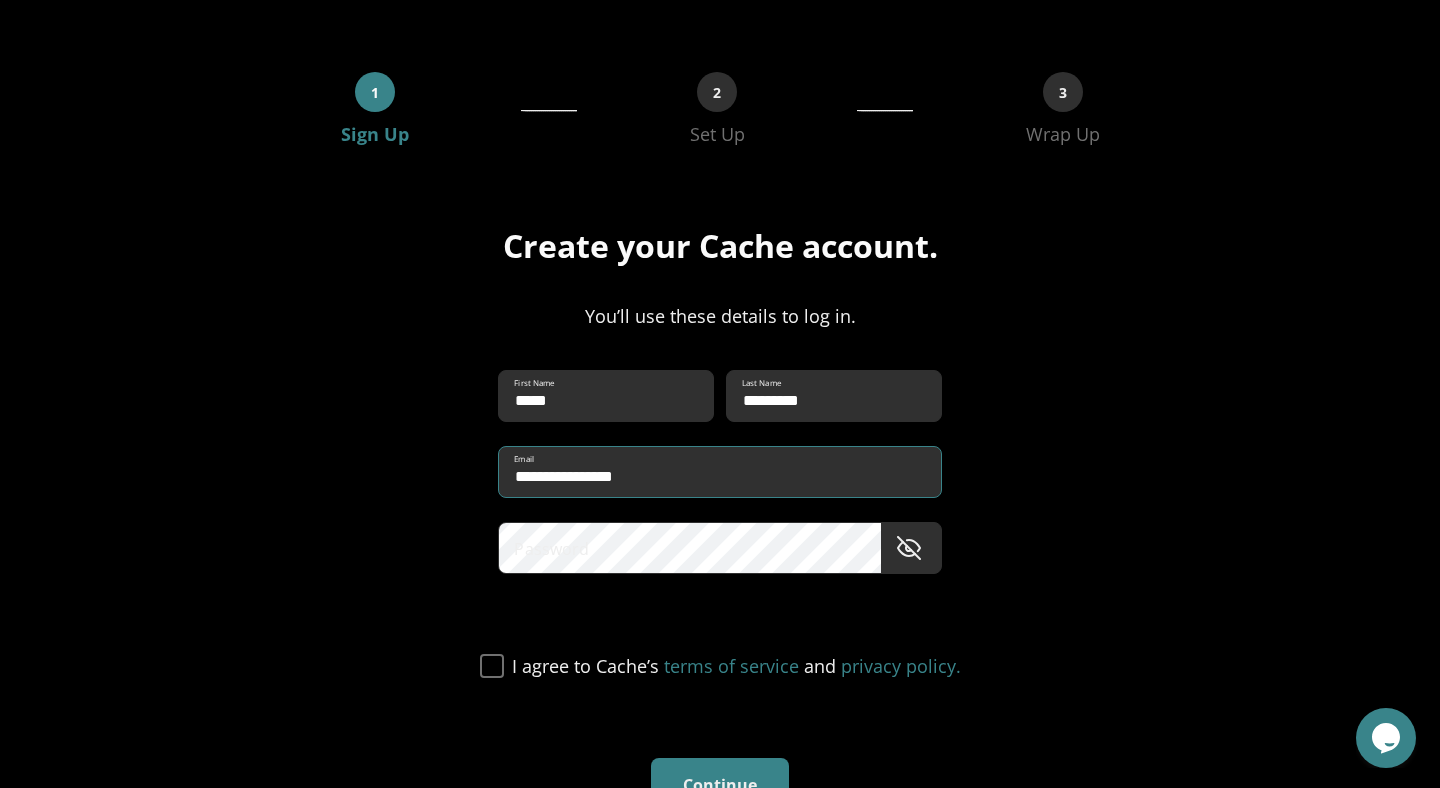 click on "**********" at bounding box center [719, 472] 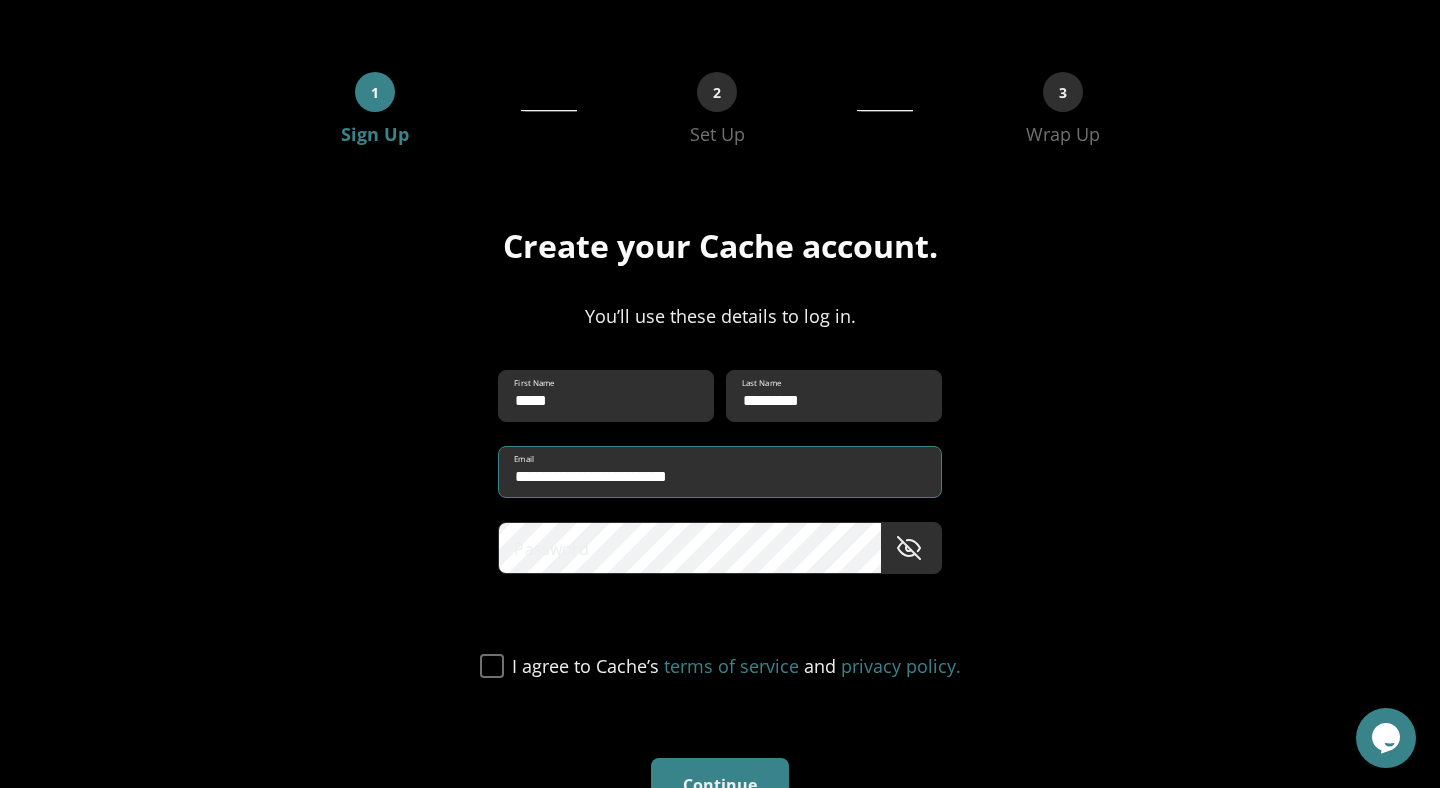 type on "**********" 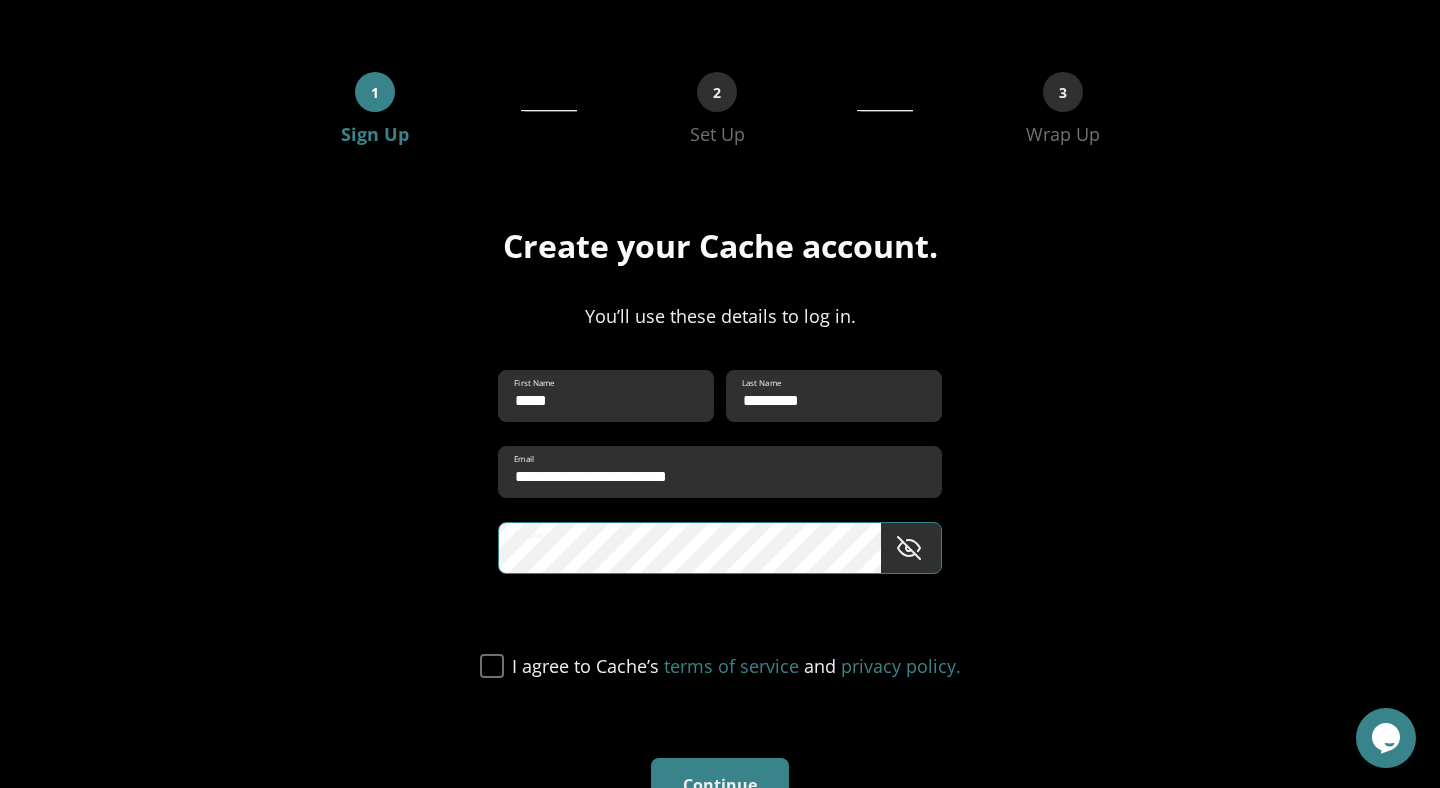 click at bounding box center [909, 548] 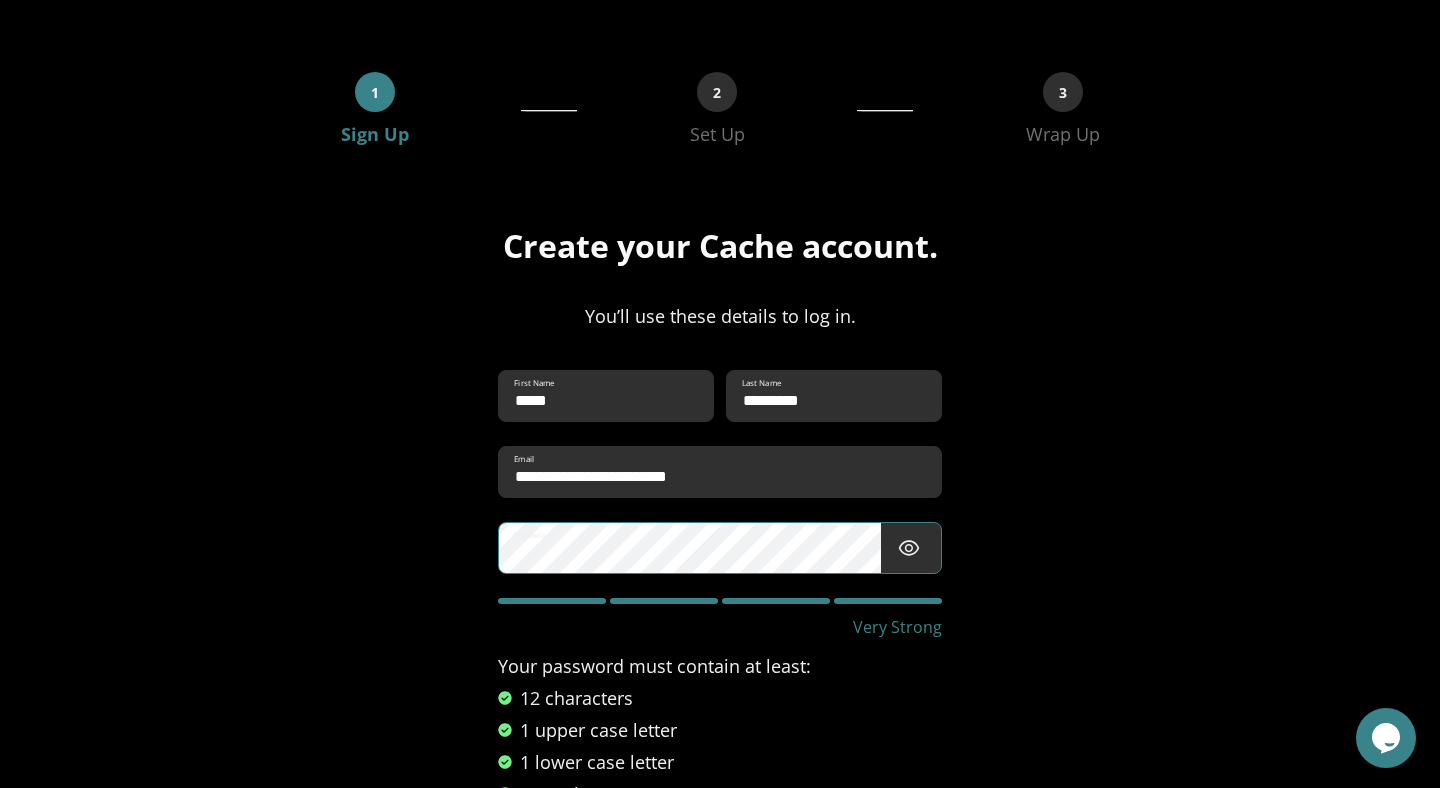 click on "**********" at bounding box center [720, 548] 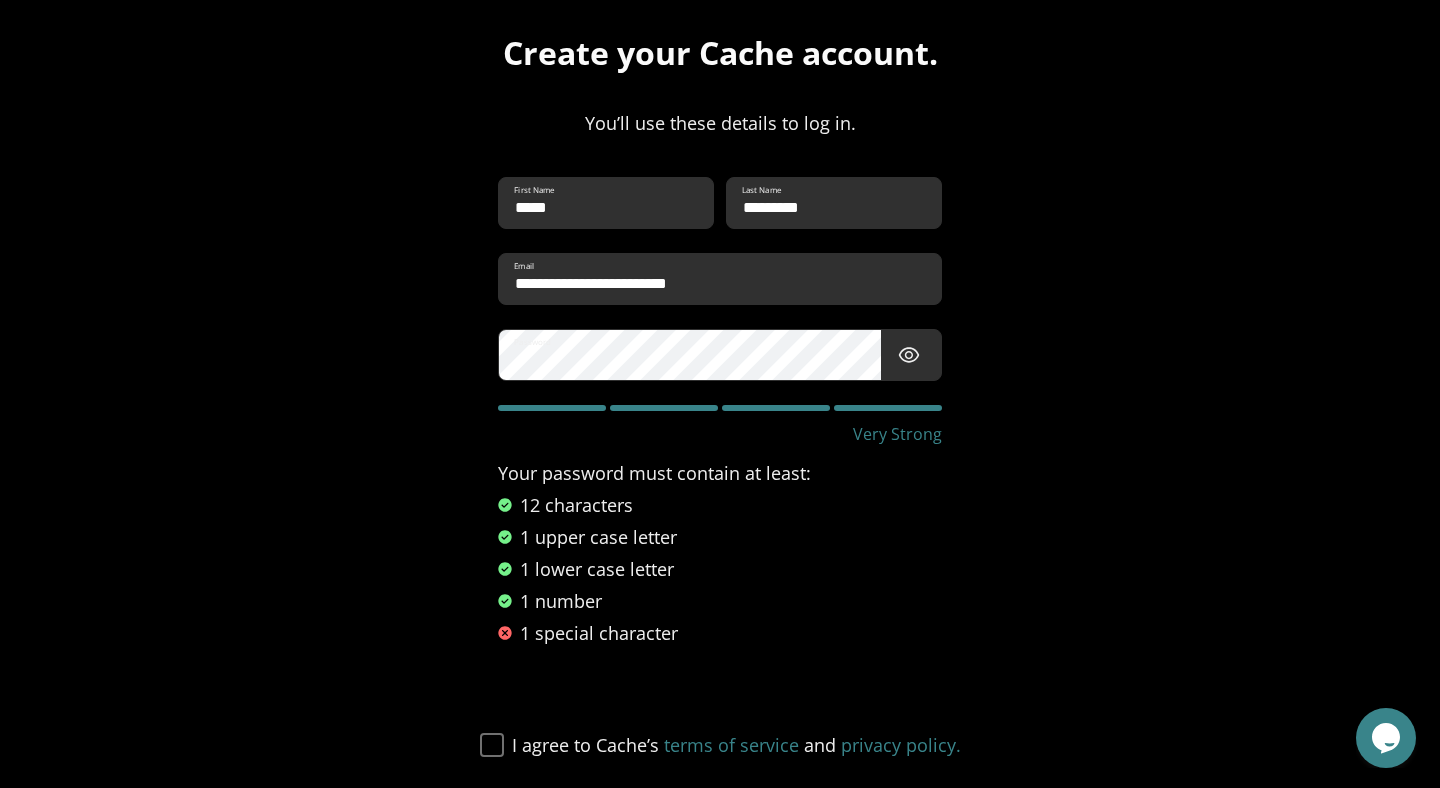 scroll, scrollTop: 294, scrollLeft: 0, axis: vertical 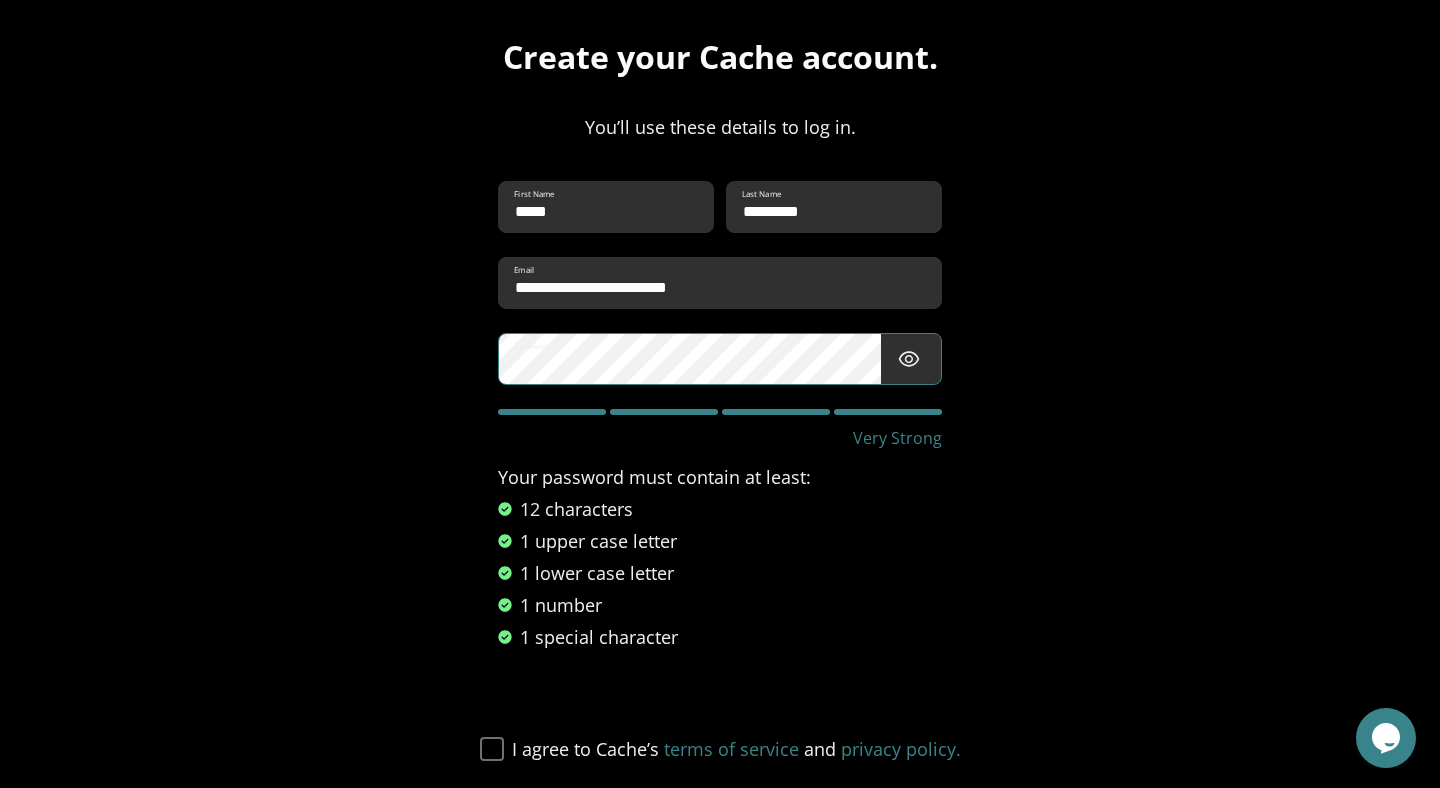 click on "1 special character" at bounding box center (719, 637) 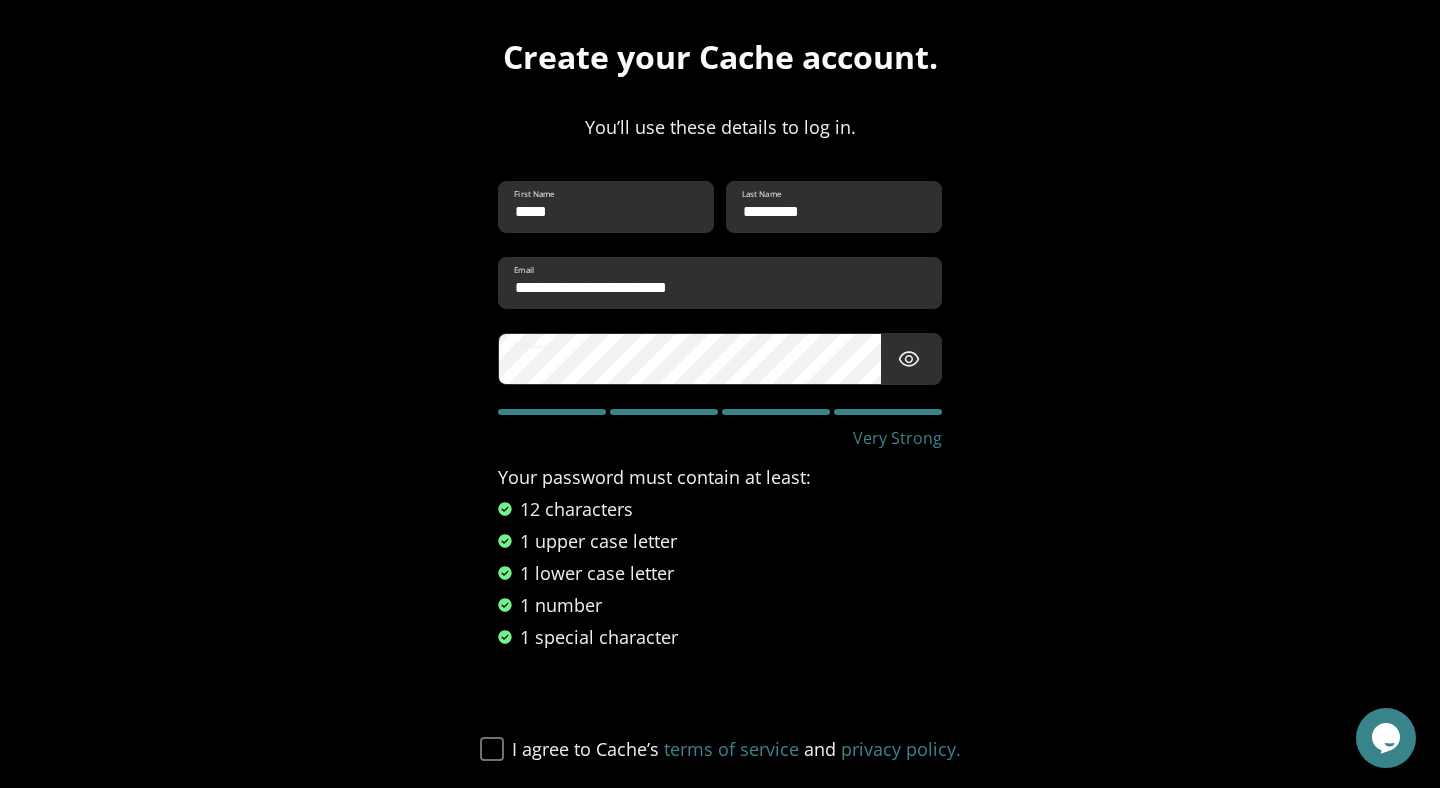 click at bounding box center (492, 749) 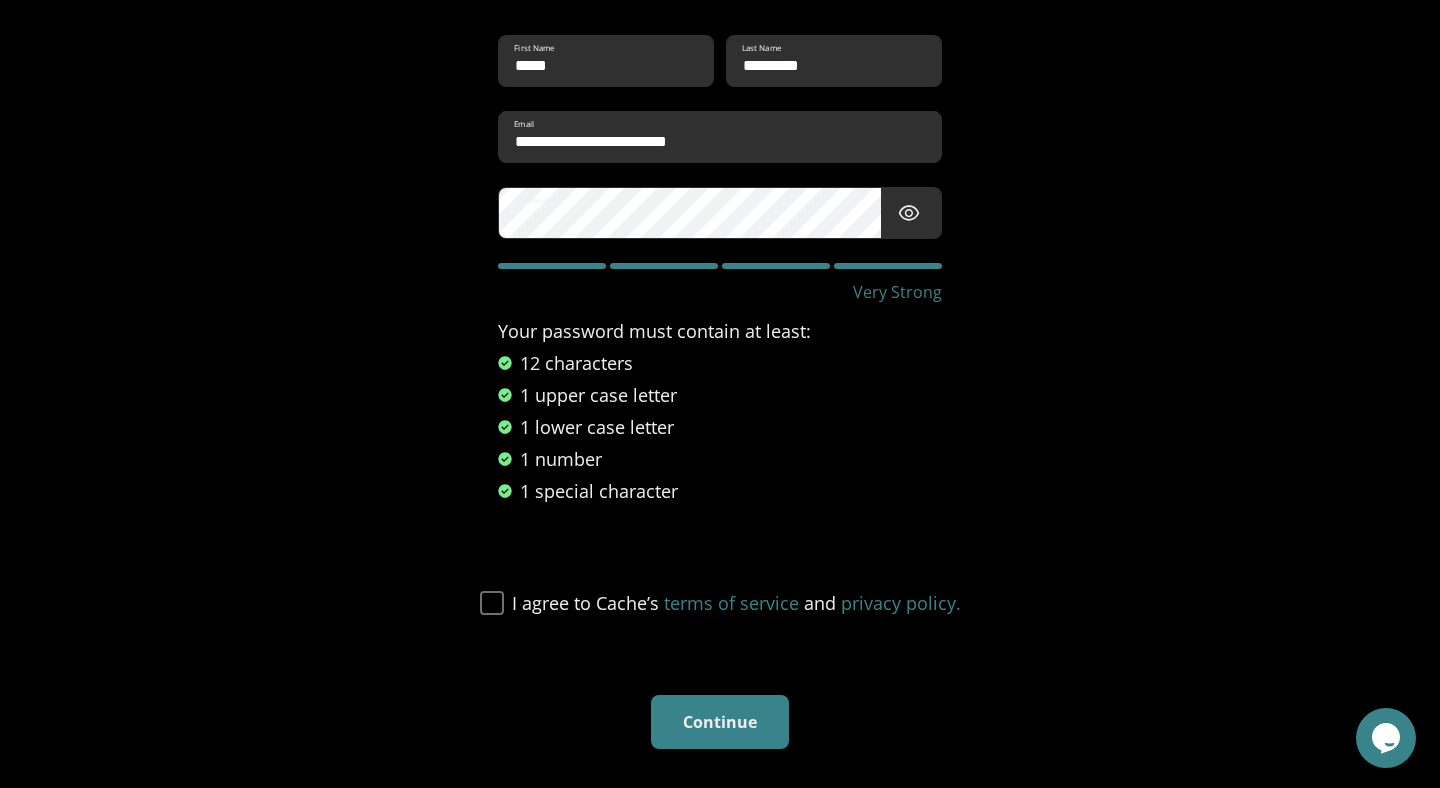 scroll, scrollTop: 525, scrollLeft: 0, axis: vertical 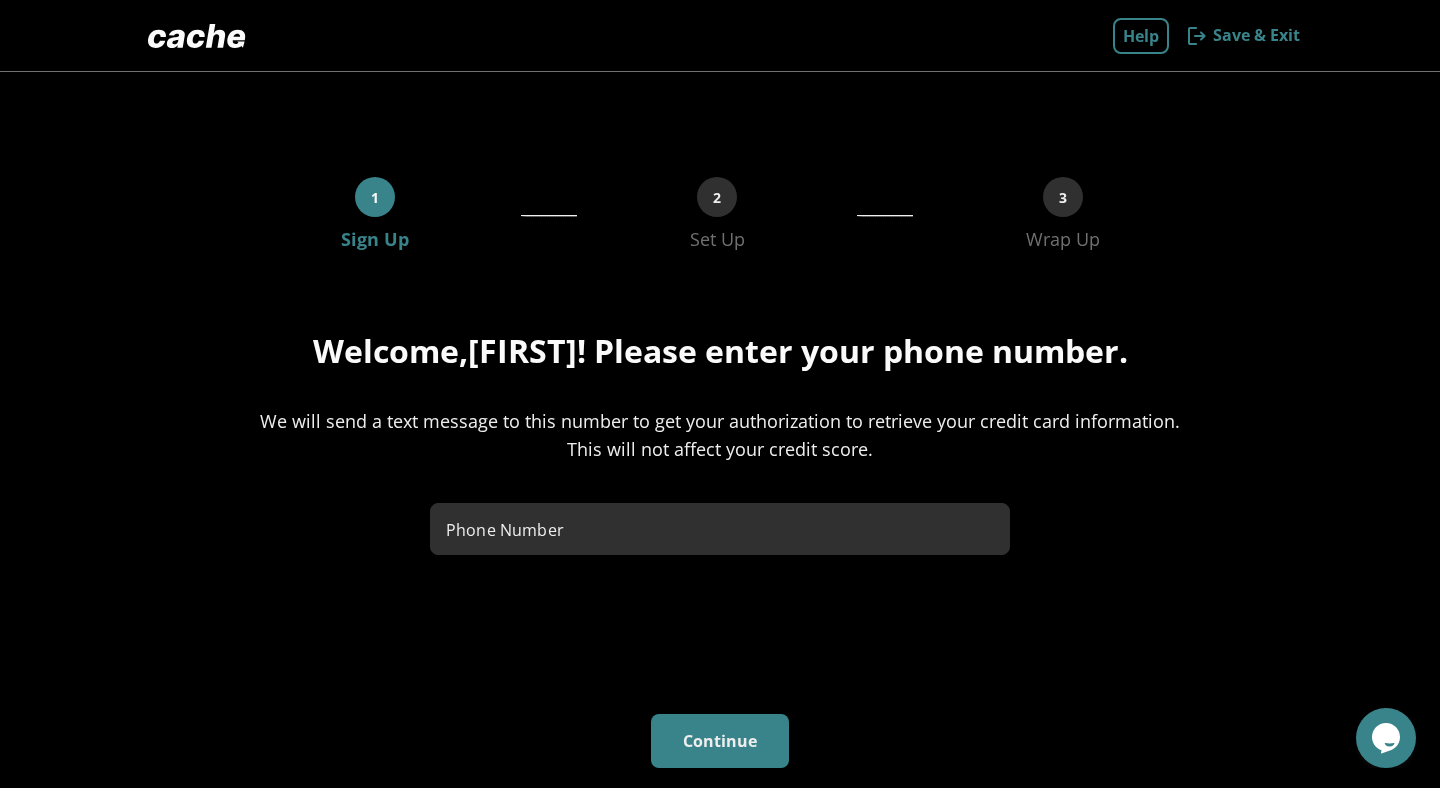 click on "Phone Number" at bounding box center [720, 529] 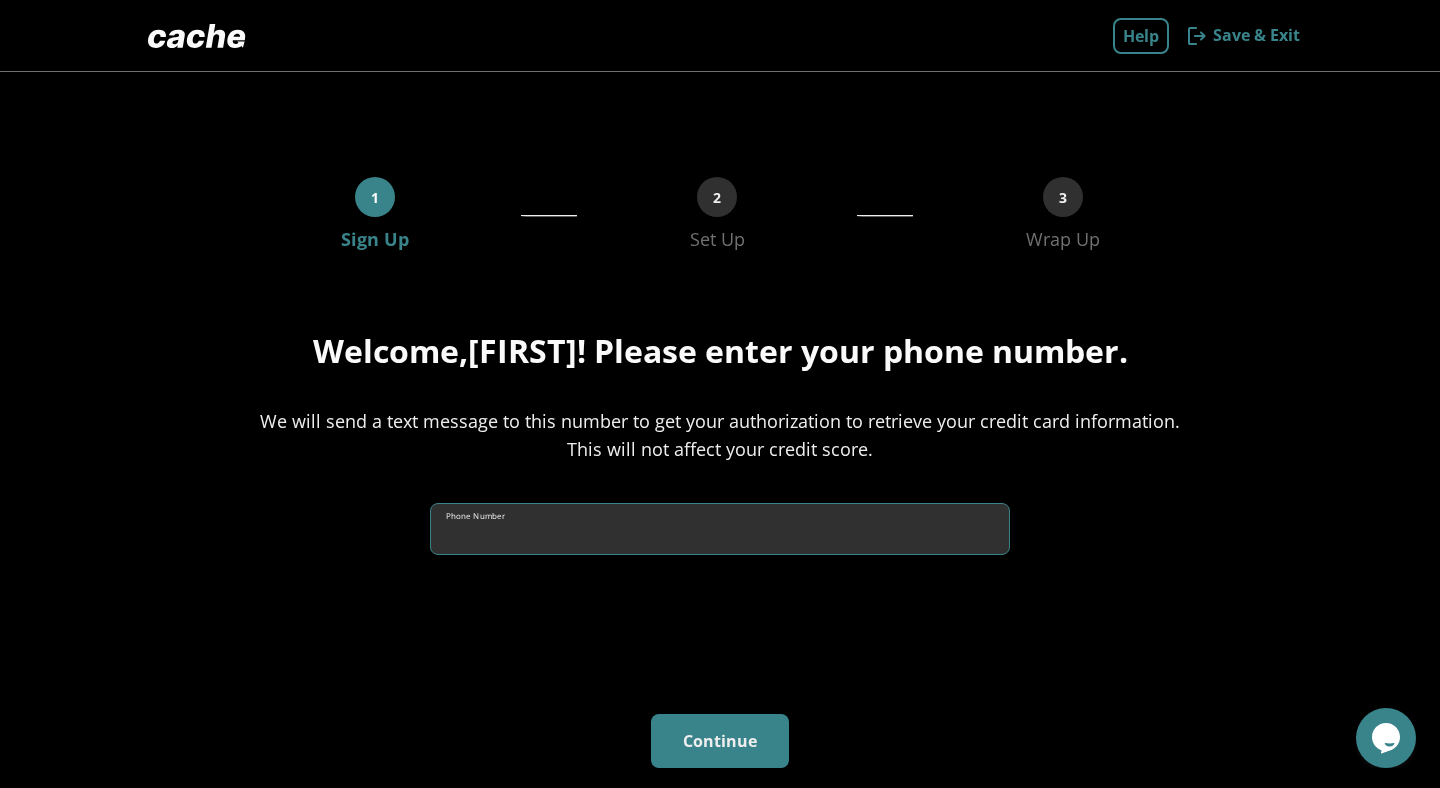 click on "Phone Number" at bounding box center [720, 529] 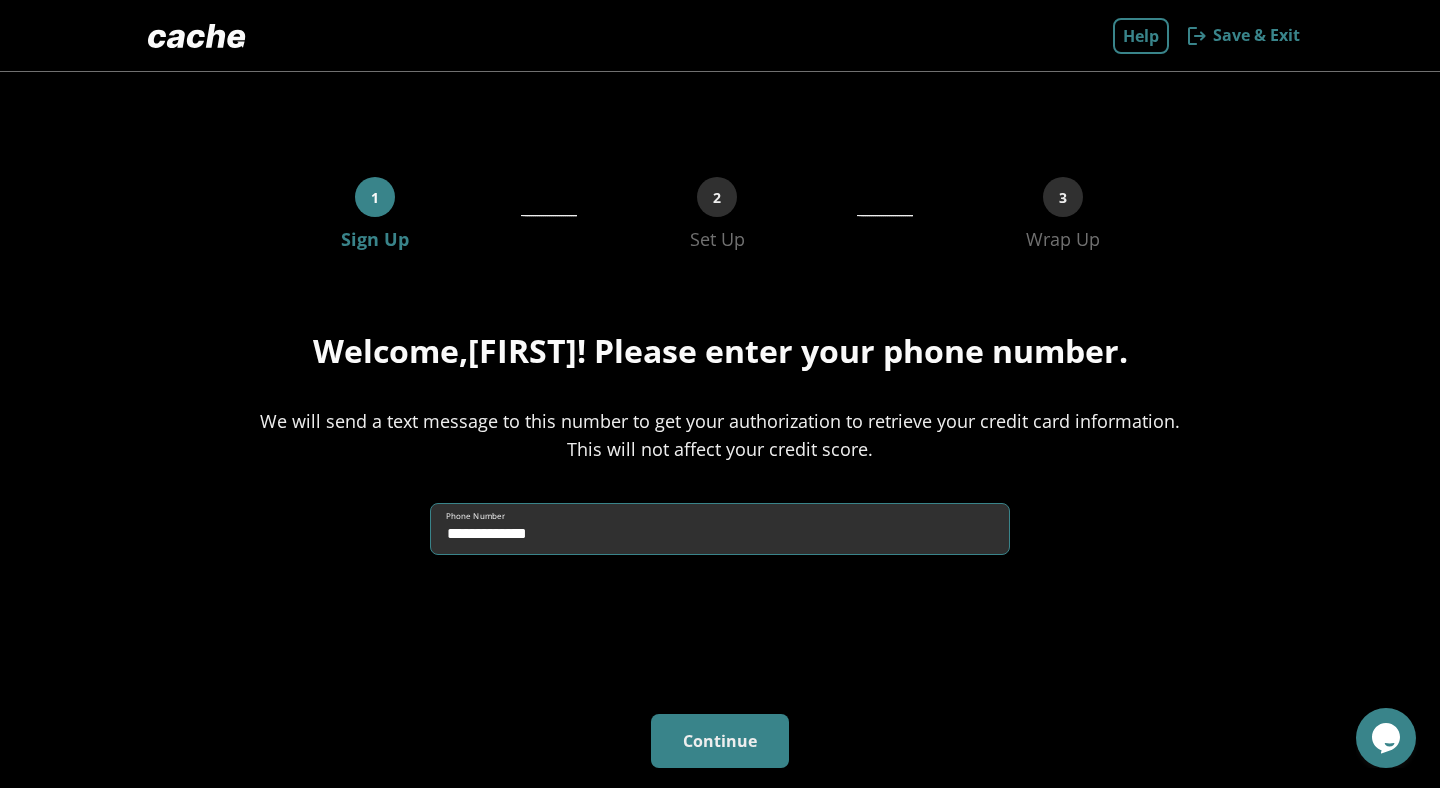 type on "**********" 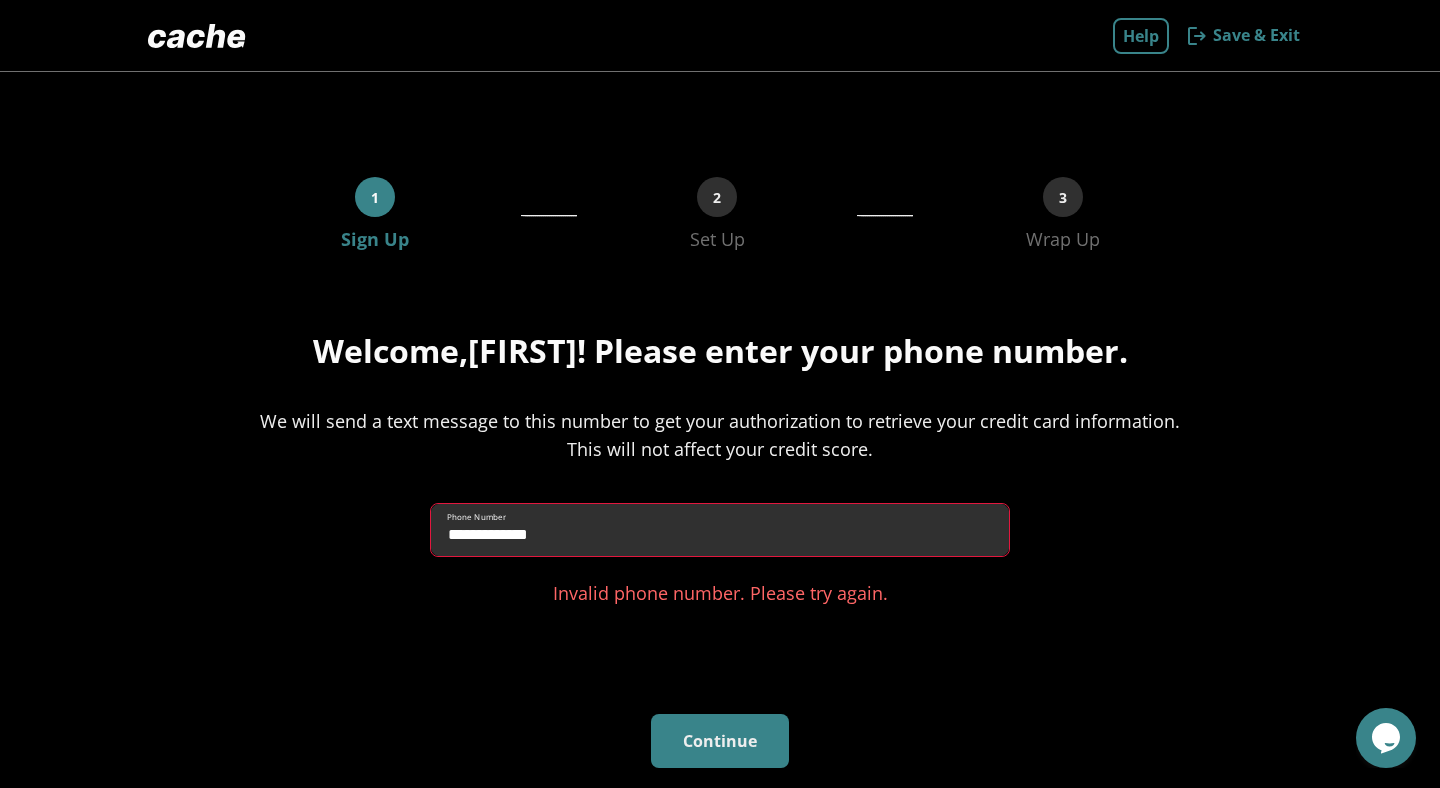 click on "**********" at bounding box center (720, 530) 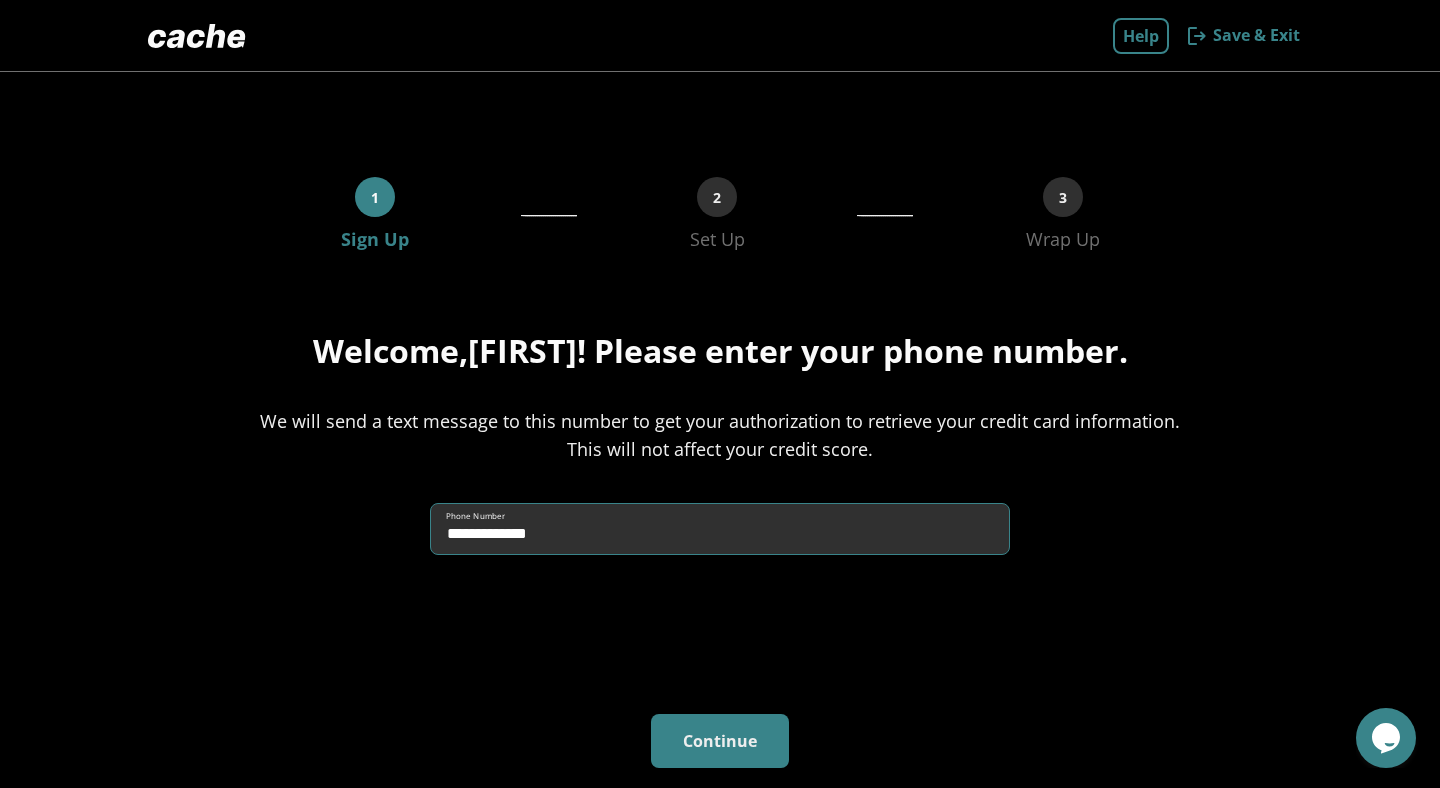 click on "**********" at bounding box center (720, 529) 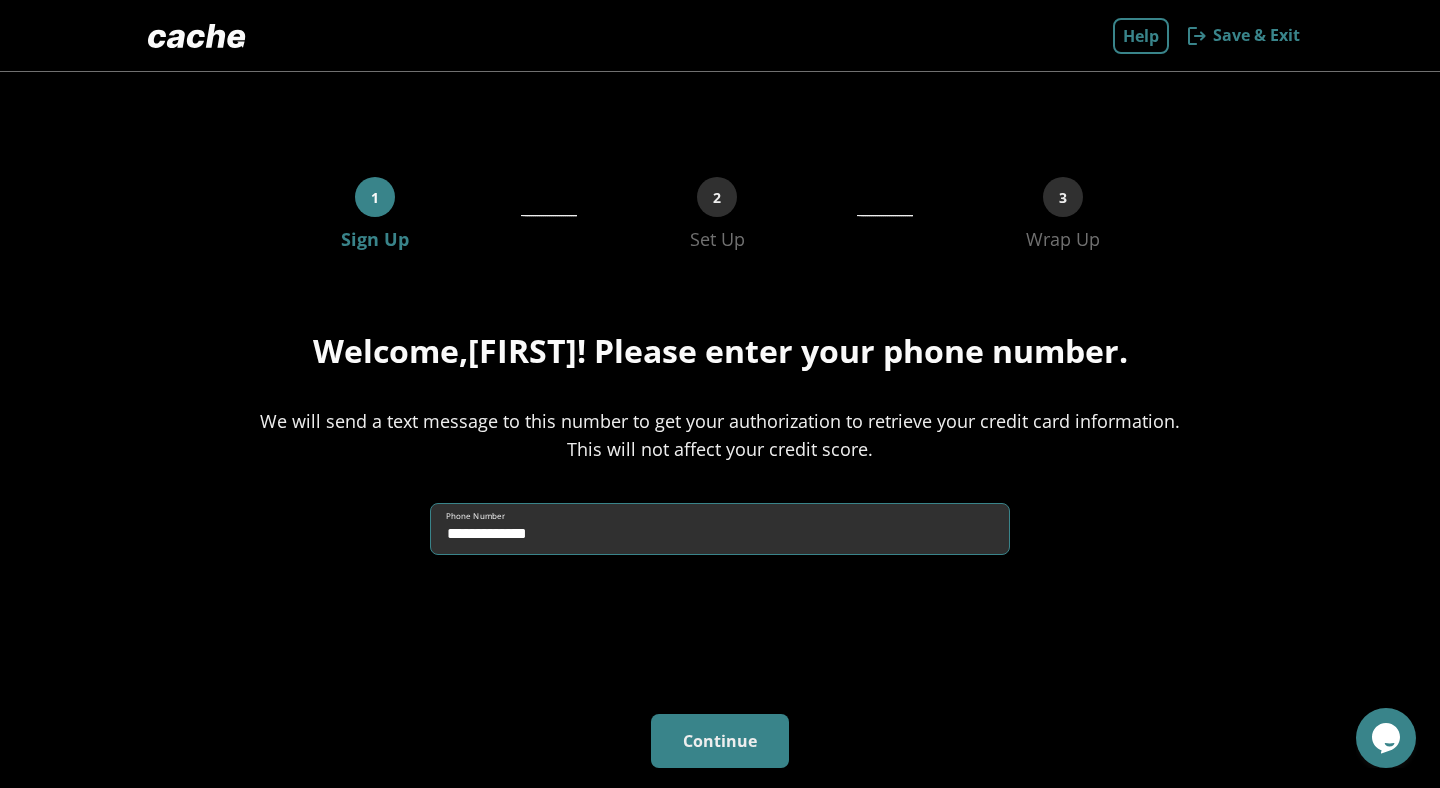 click on "**********" at bounding box center [720, 482] 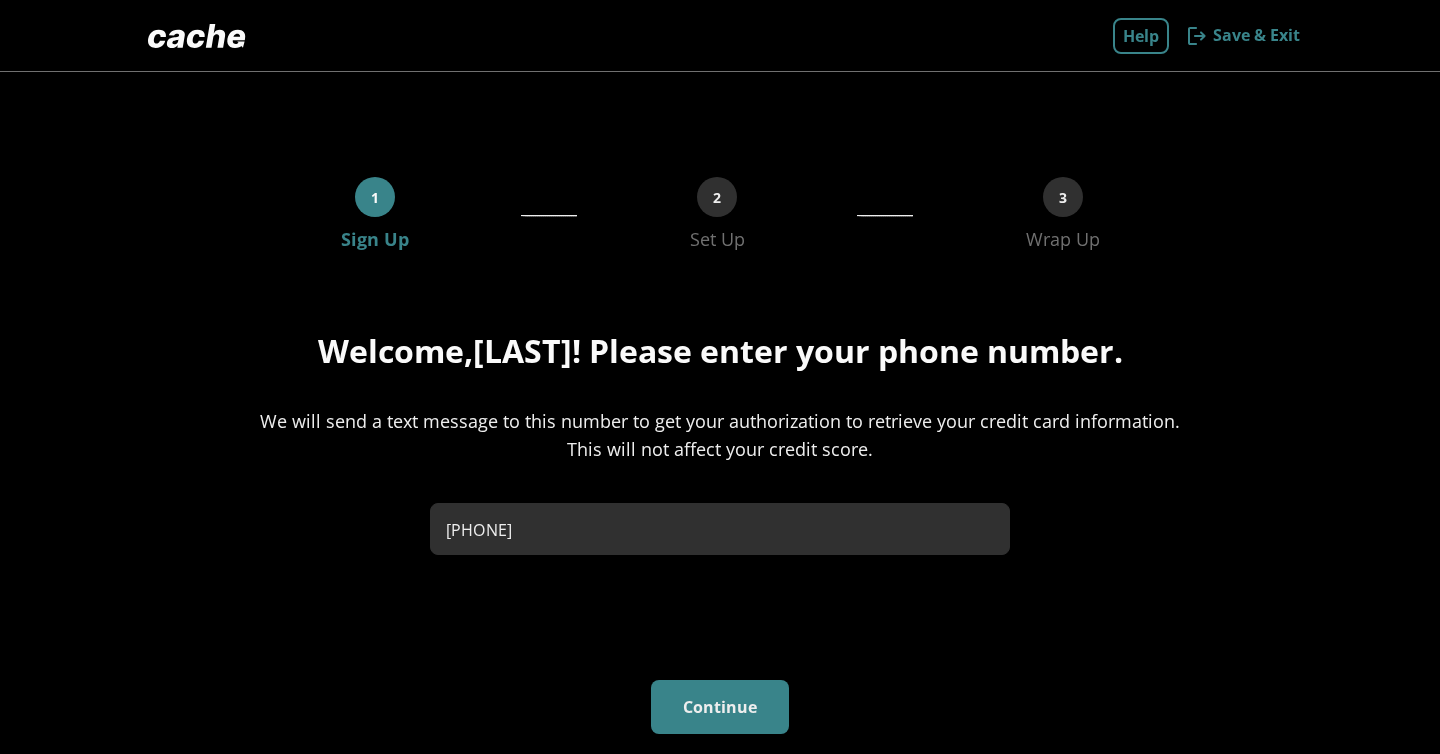scroll, scrollTop: 0, scrollLeft: 0, axis: both 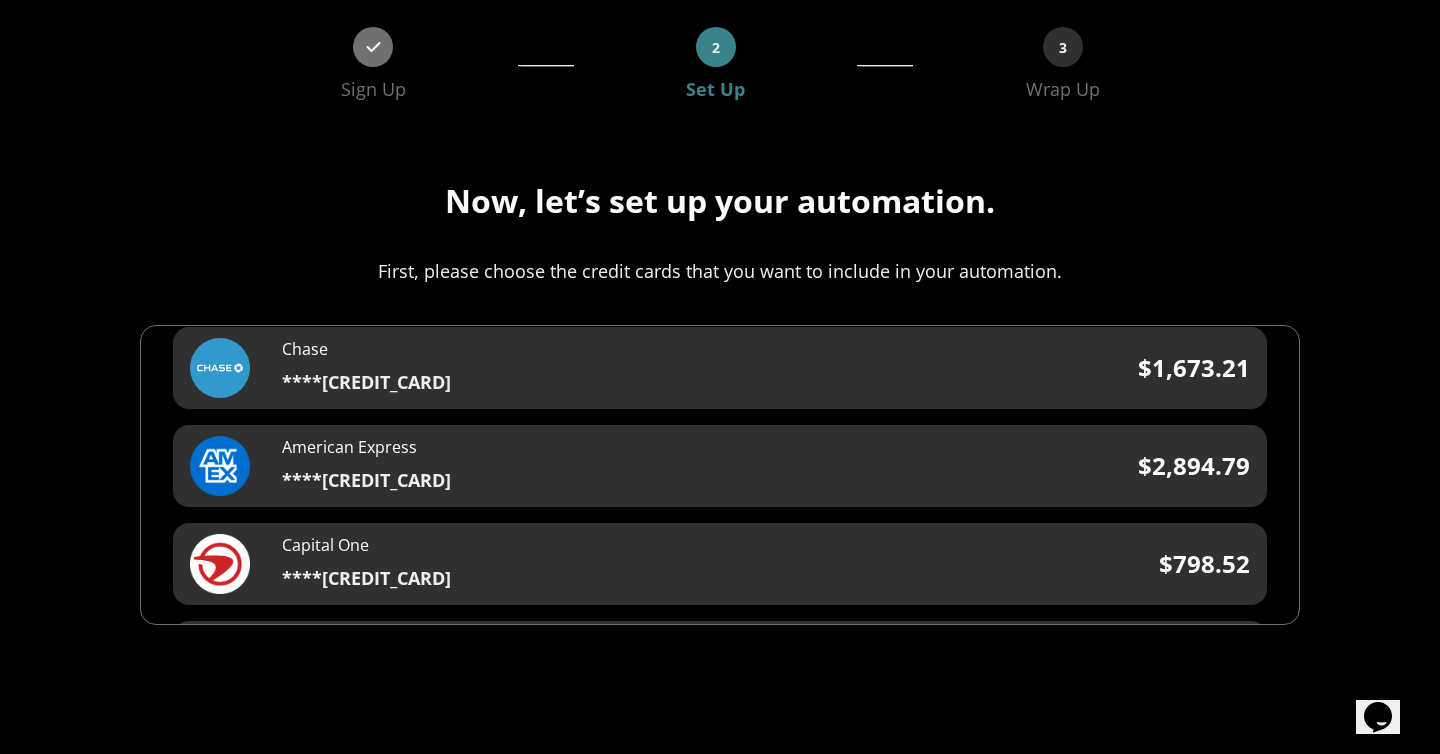 click on "Chase ****[CREDIT_CARD]   $ 1,673.21" at bounding box center [720, 368] 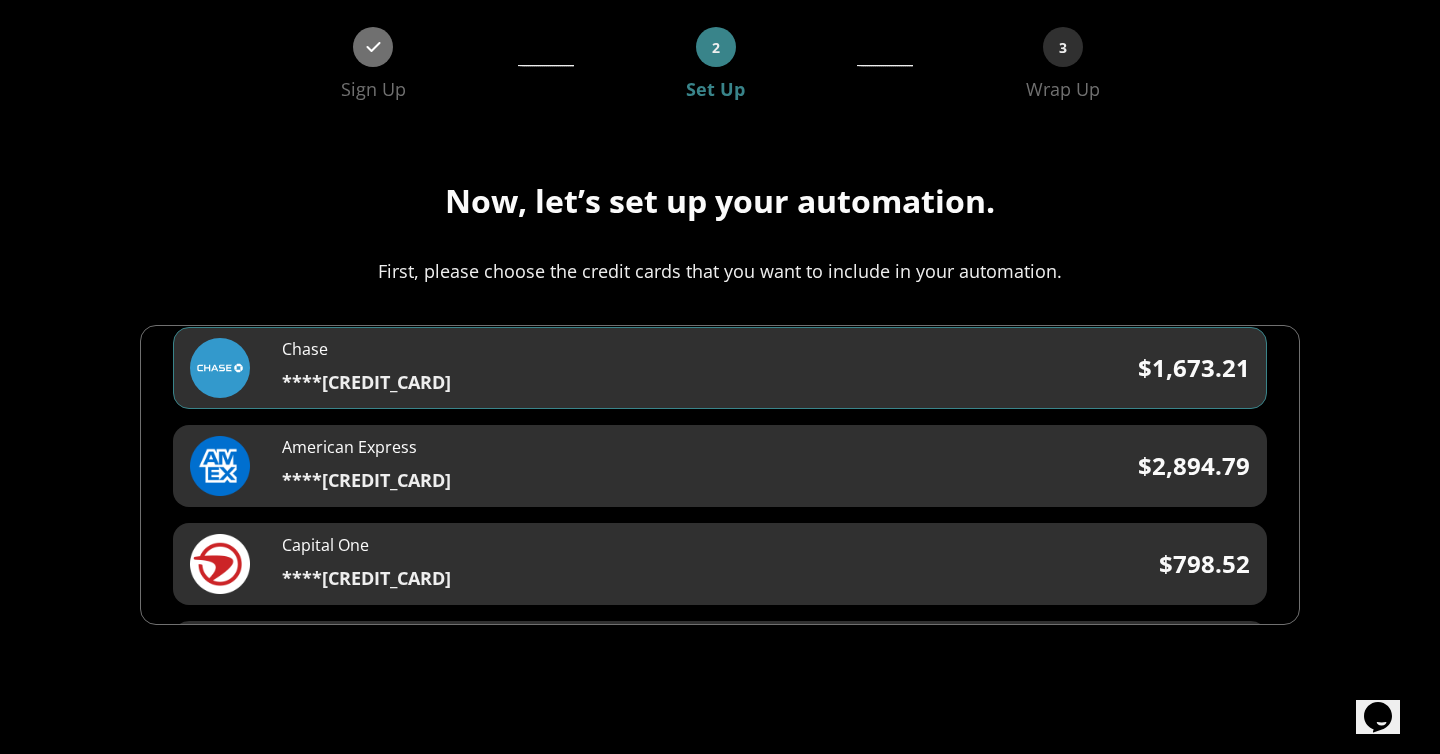 click on "American Express ****[CREDIT_CARD]   $ 2,894.79" at bounding box center (720, 466) 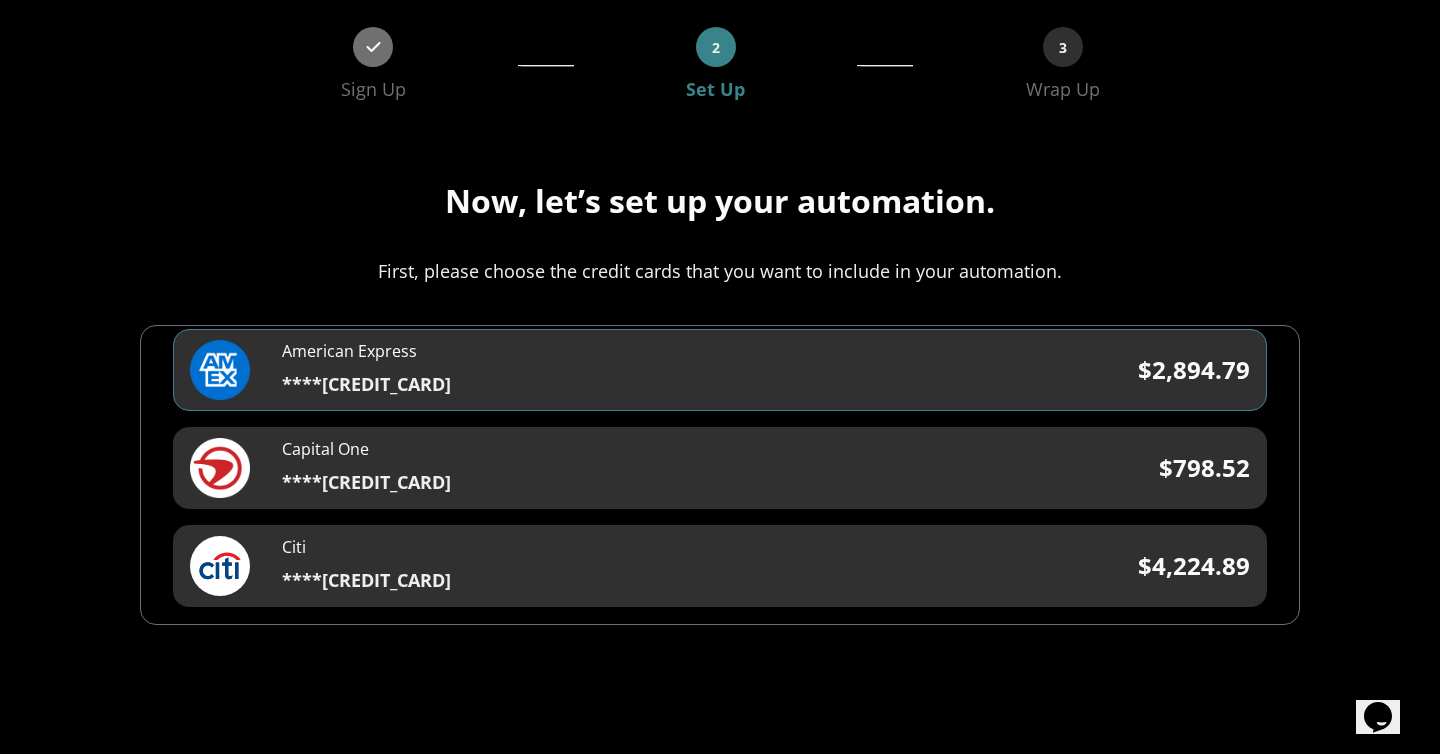 click on "Capital One ****[CREDIT_CARD]   $ 798.52" at bounding box center (720, 468) 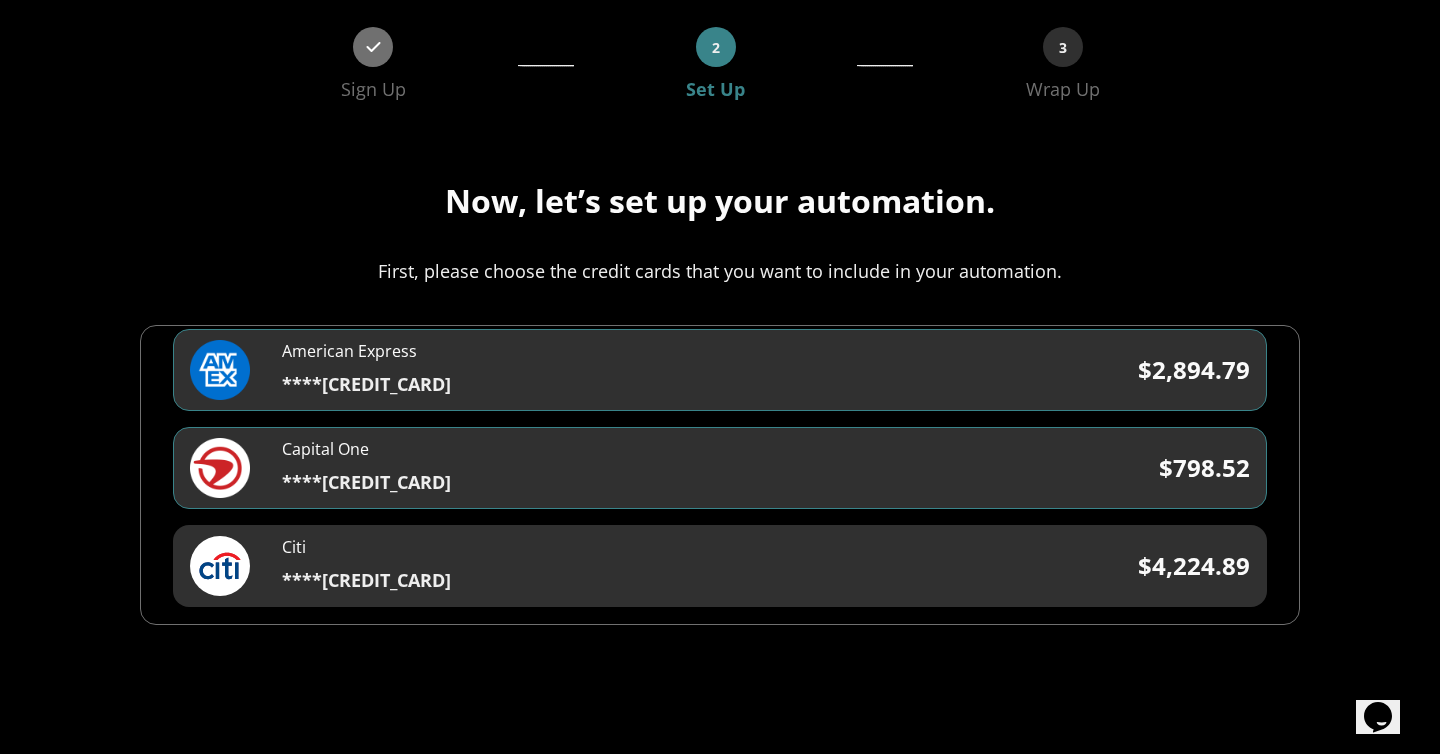 click on "Citi ****[CREDIT_CARD]   $ 4,224.89" at bounding box center [720, 566] 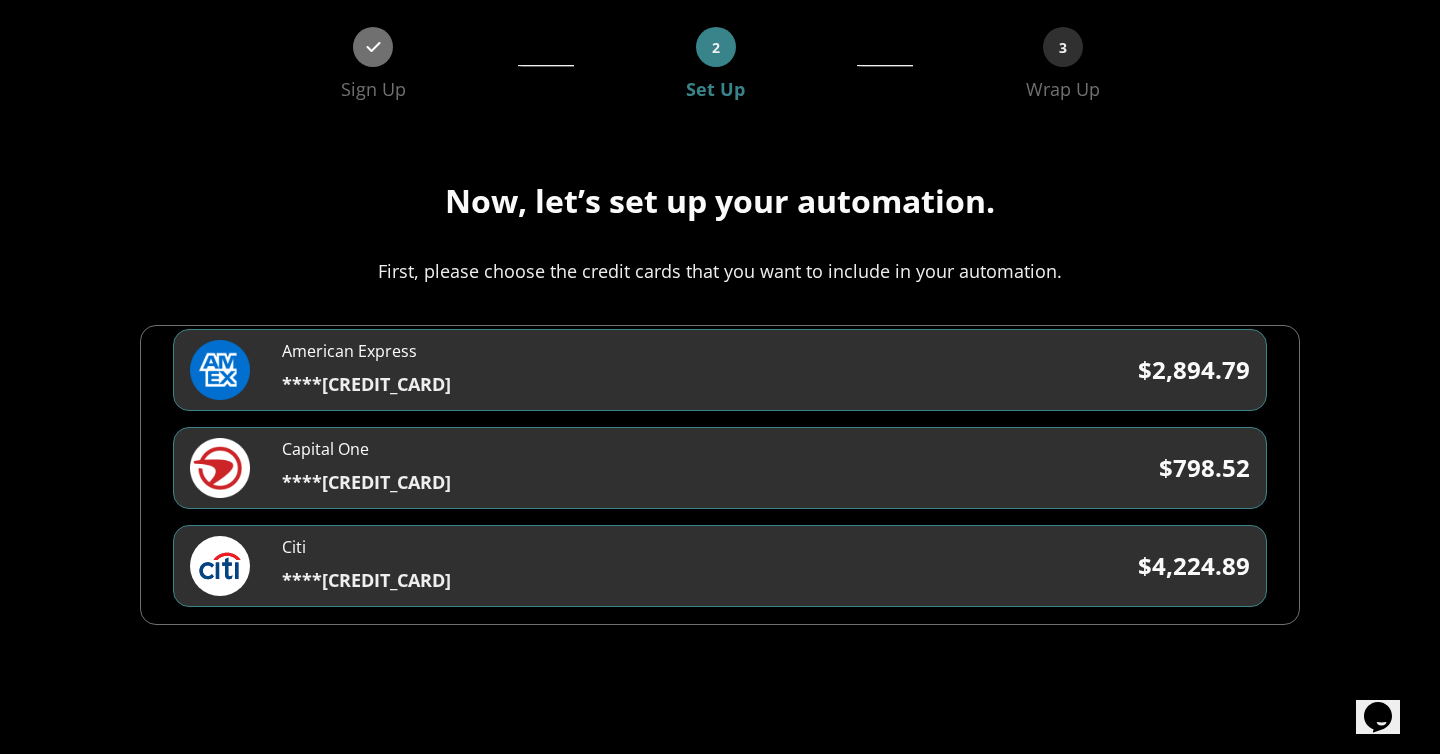 scroll, scrollTop: 142, scrollLeft: 0, axis: vertical 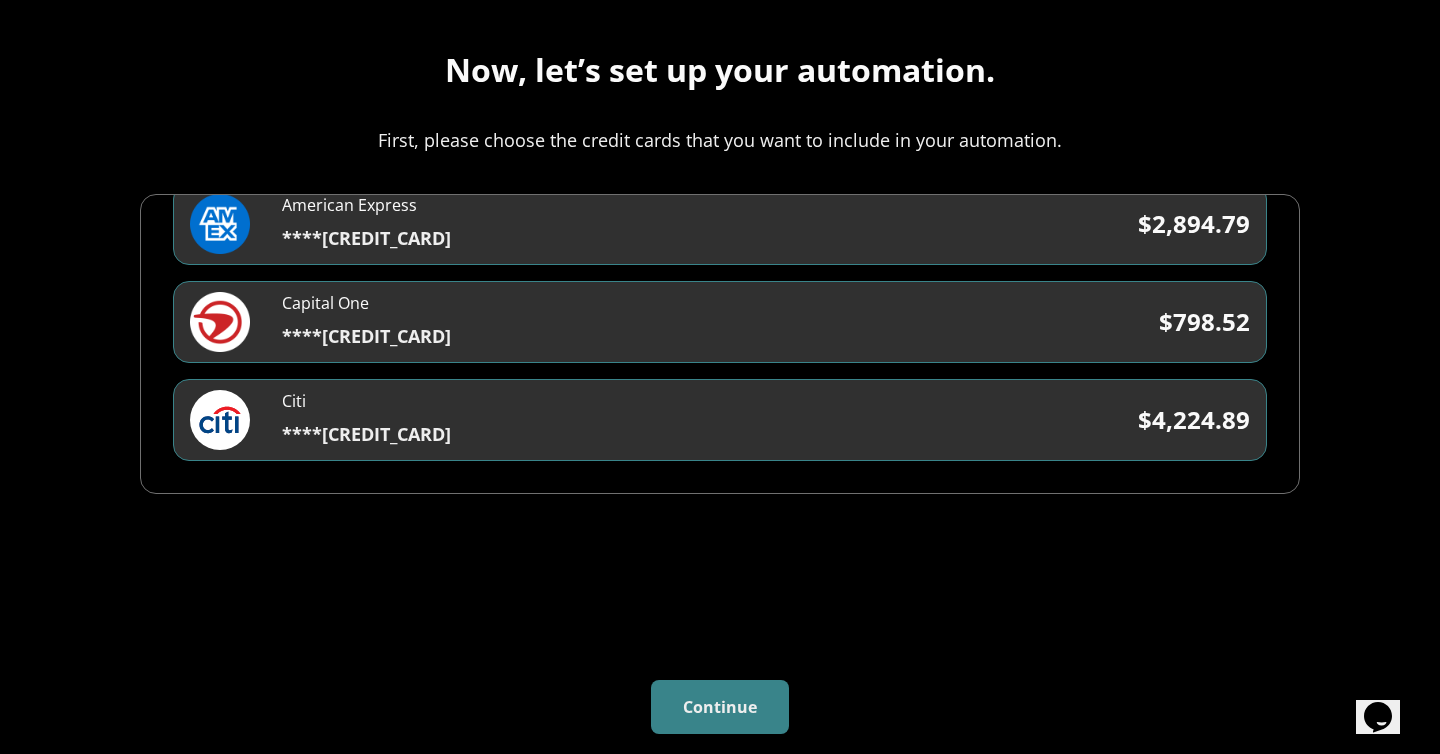 click on "Continue" at bounding box center (720, 707) 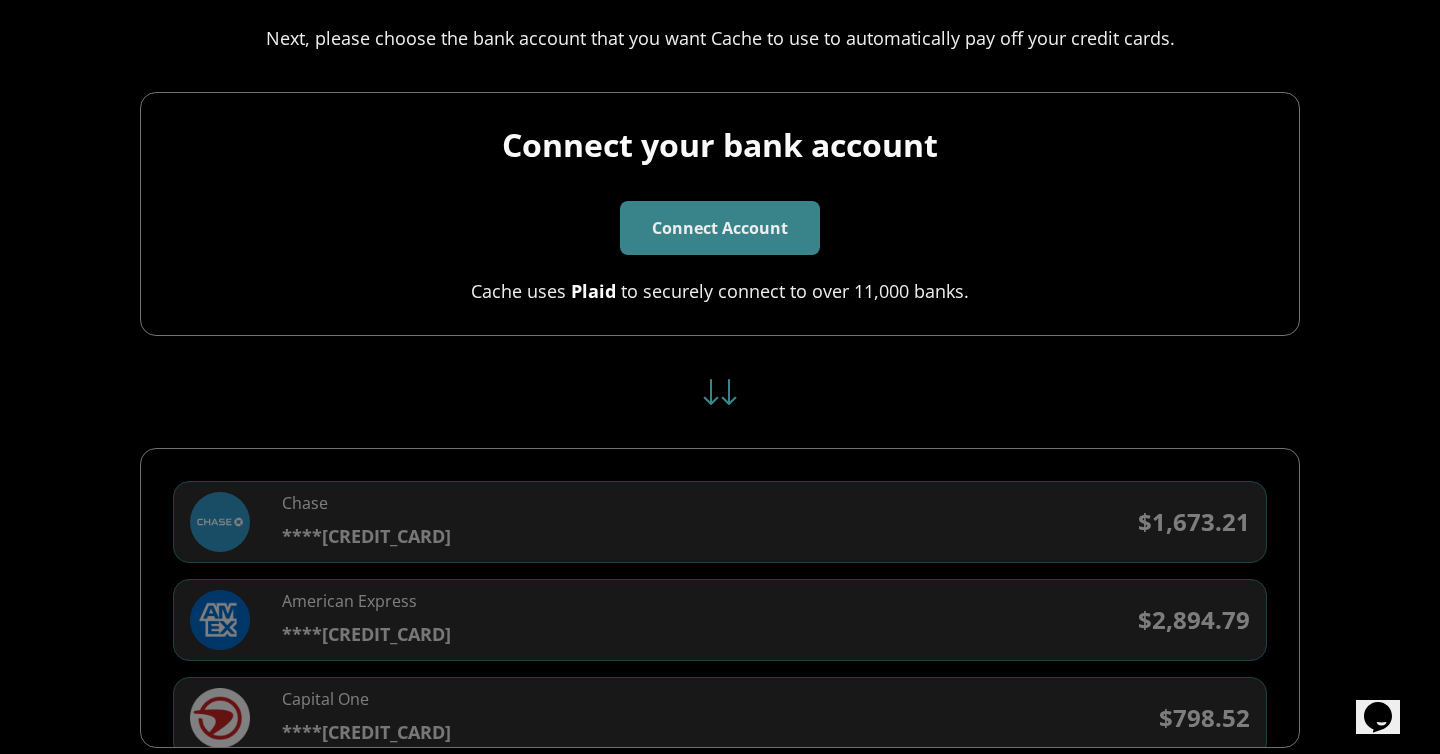 scroll, scrollTop: 385, scrollLeft: 0, axis: vertical 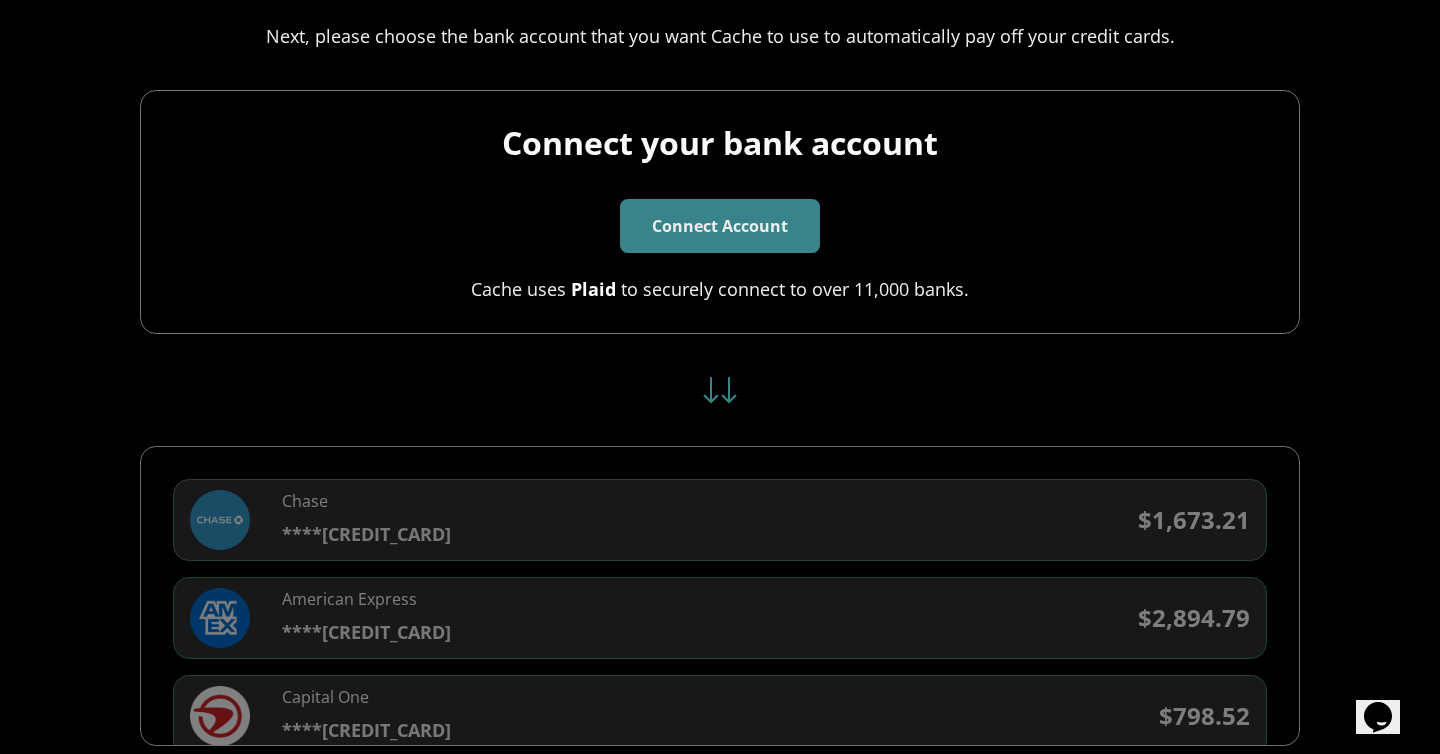 click on "Connect Account" at bounding box center [720, 226] 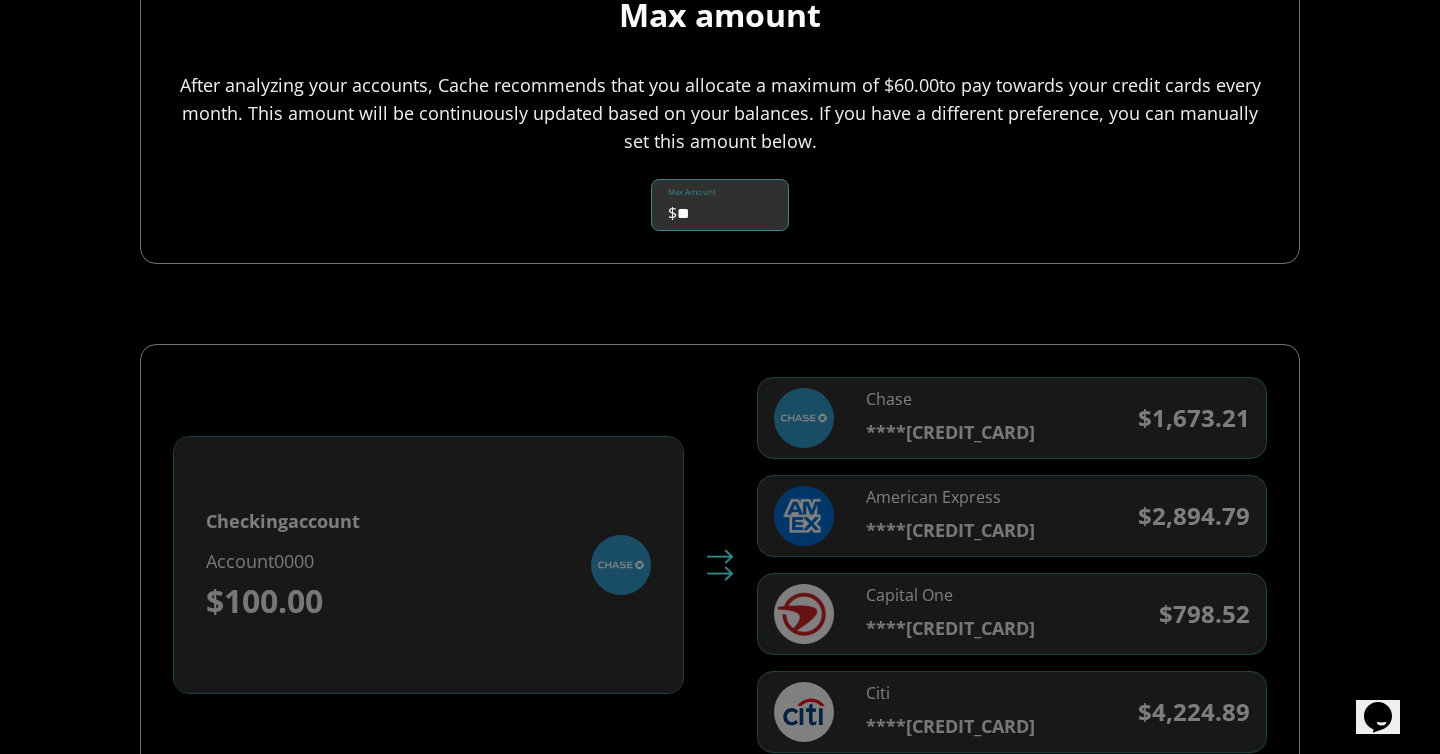 scroll, scrollTop: 529, scrollLeft: 0, axis: vertical 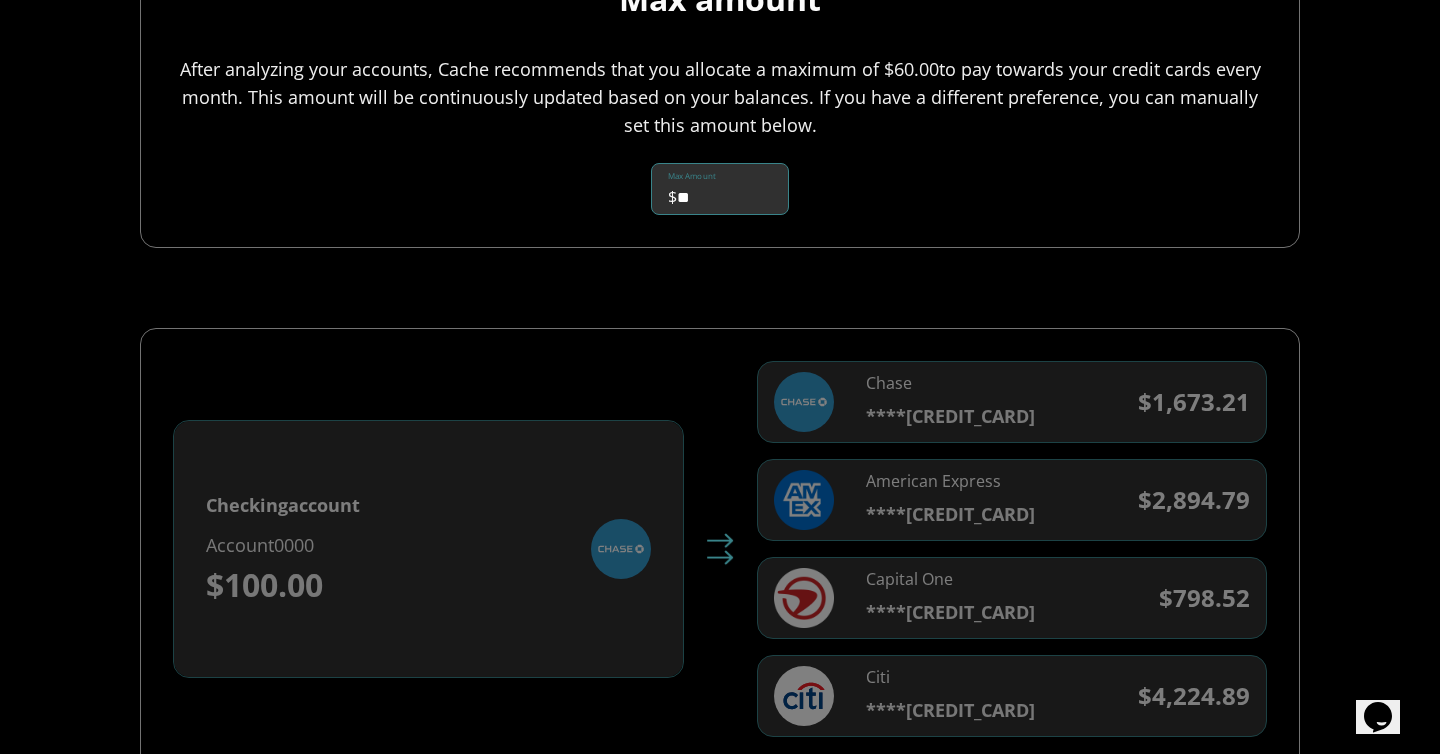 click on "**" at bounding box center [732, 189] 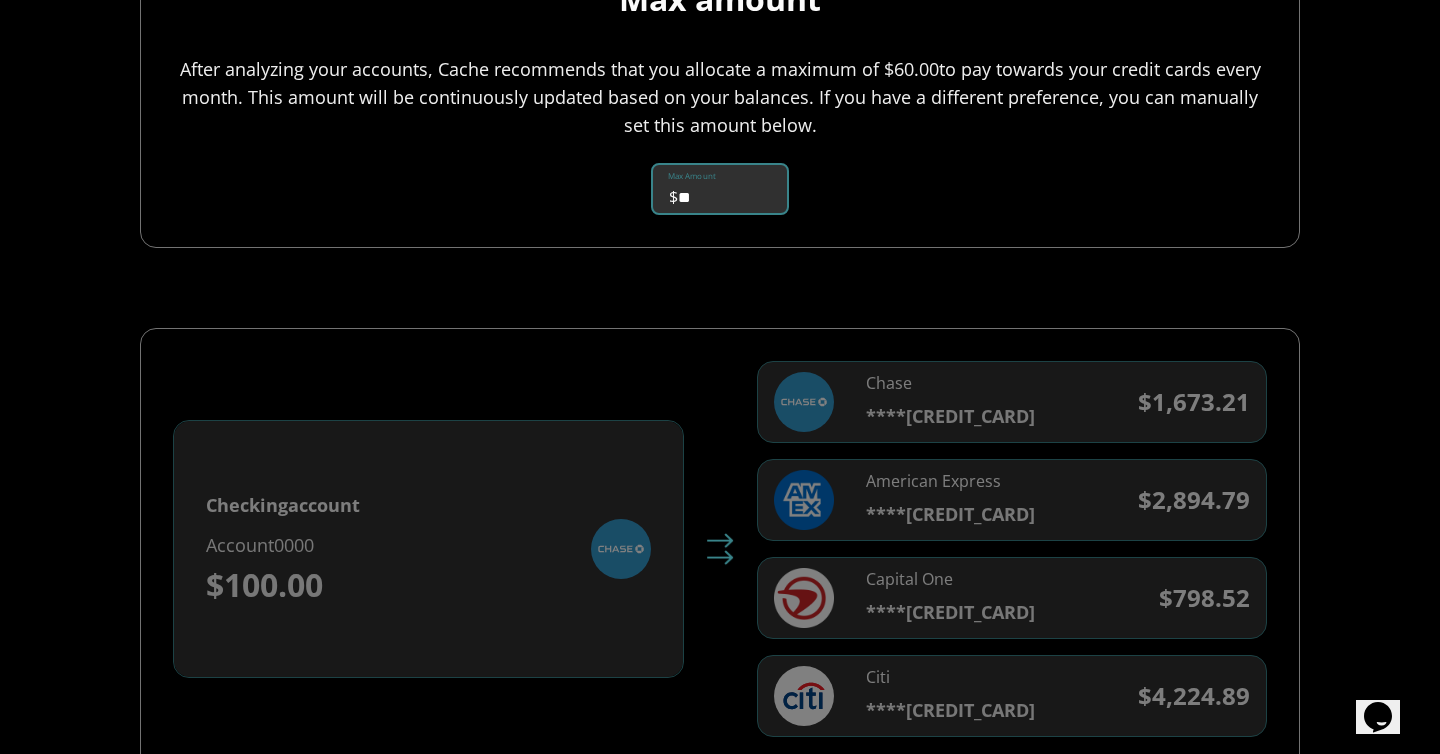 click on "**" at bounding box center (732, 189) 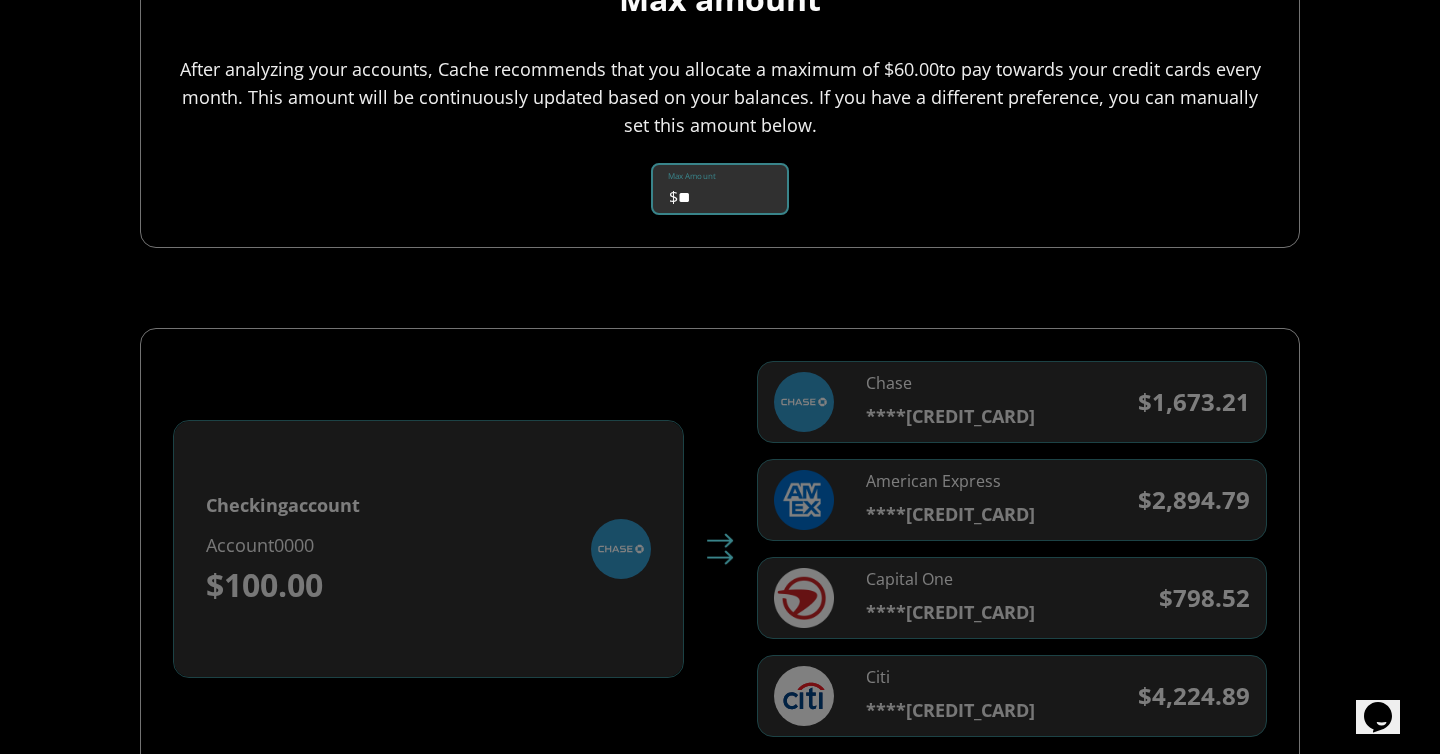 type on "*" 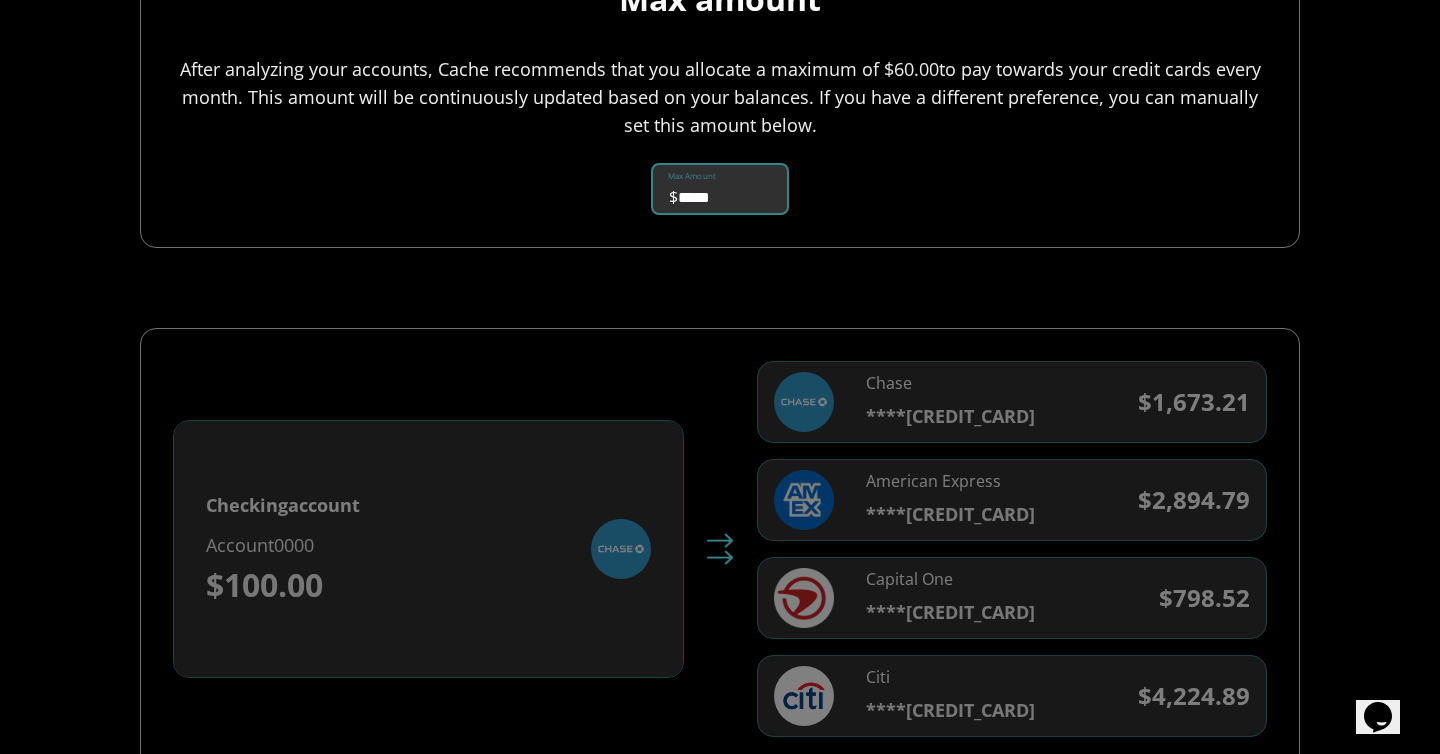 type on "*****" 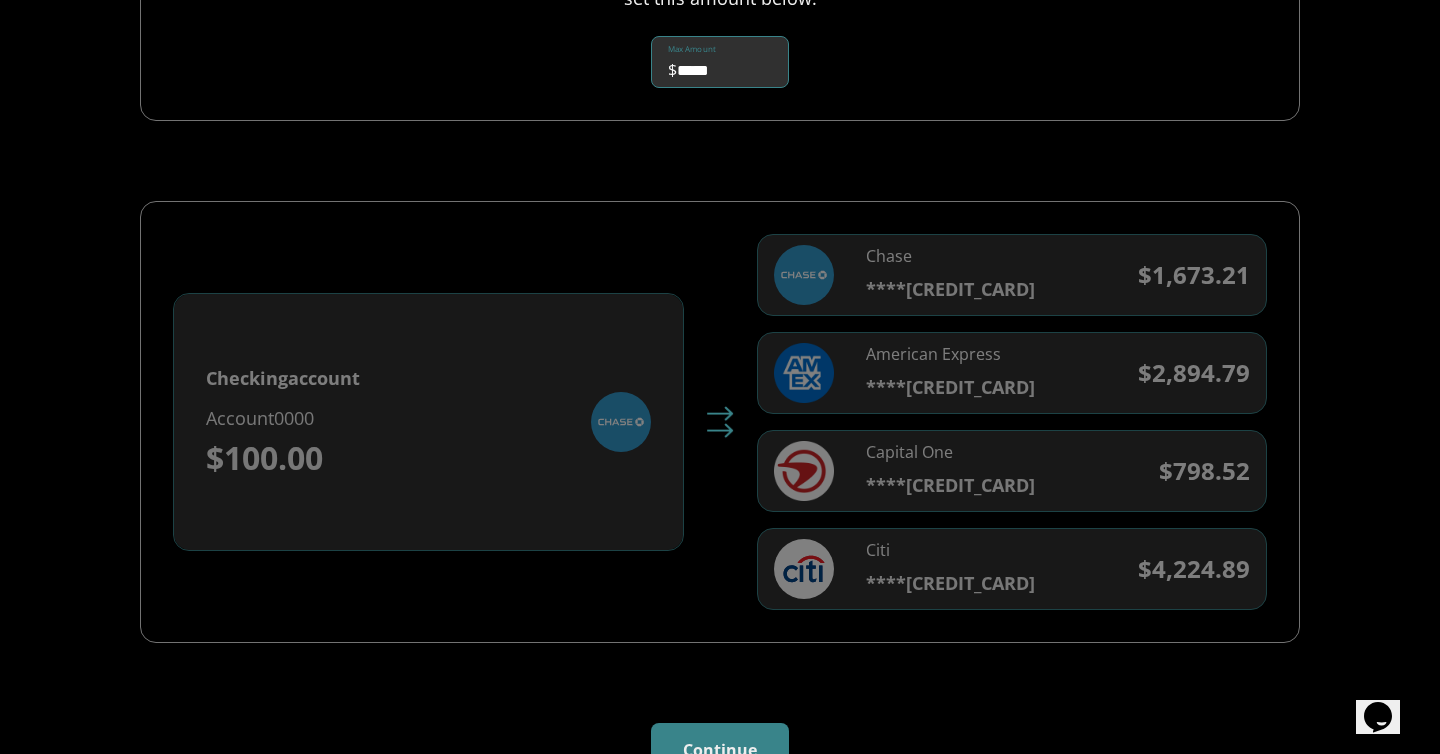 scroll, scrollTop: 699, scrollLeft: 0, axis: vertical 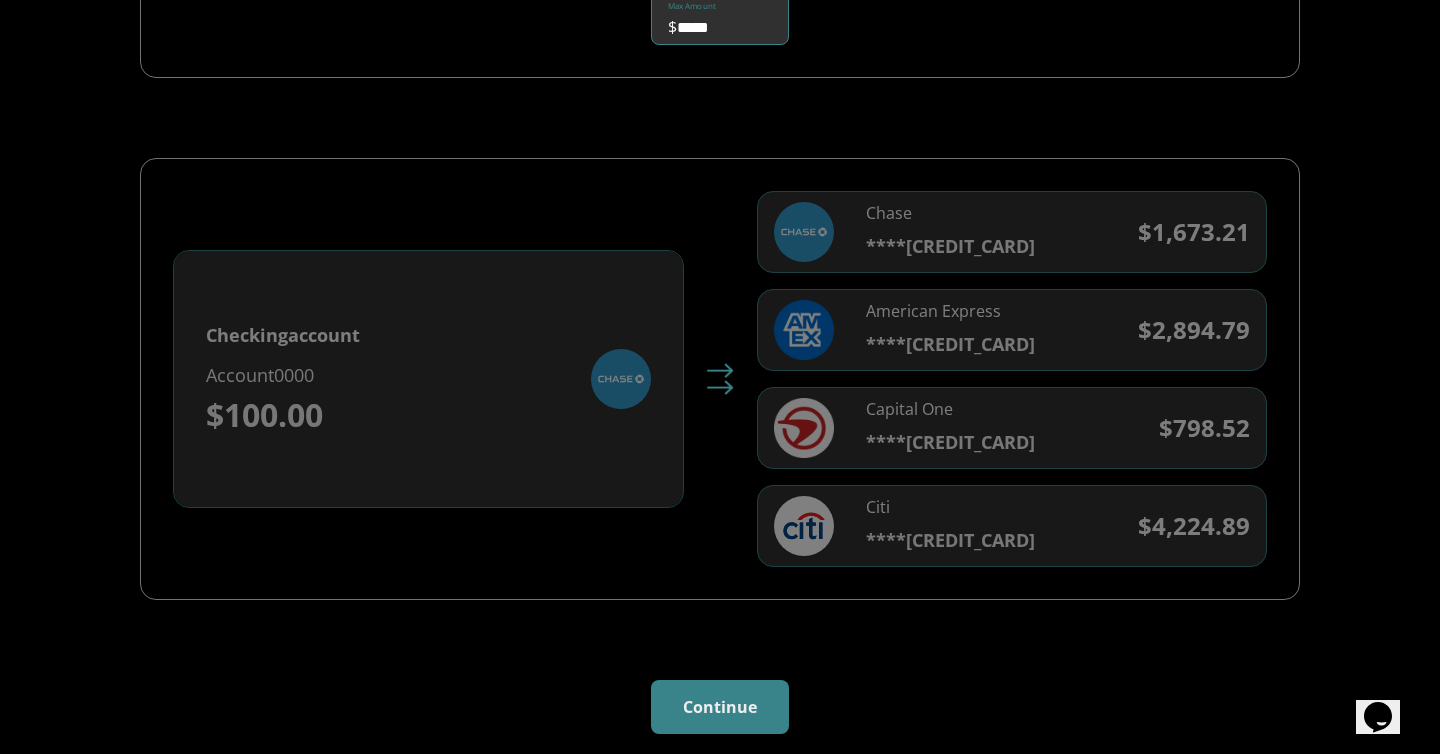 click on "Back Sign Up __________________________________ 2 Set Up ___________________________________ 3 Wrap Up Now, let’s set up your automation. Please approve or set the maximal monthly amount that Cache can utilize to automatically pay off your credit cards. Max amount After analyzing your accounts, Cache recommends that you allocate a maximum of $ 60.00  to pay towards your credit cards every month. This amount will be continuously updated based on your balances. If you have a different preference, you can manually set this amount below. Max Amount $ ***** Checking  account Account  0000 $100.00   Chase ****[CREDIT_CARD]   $ 1,673.21   American Express ****[CREDIT_CARD]   $ 2,894.79   Capital One ****[CREDIT_CARD]   $ 798.52   Citi ****[CREDIT_CARD]   $ 4,224.89 Continue" at bounding box center [720, 63] 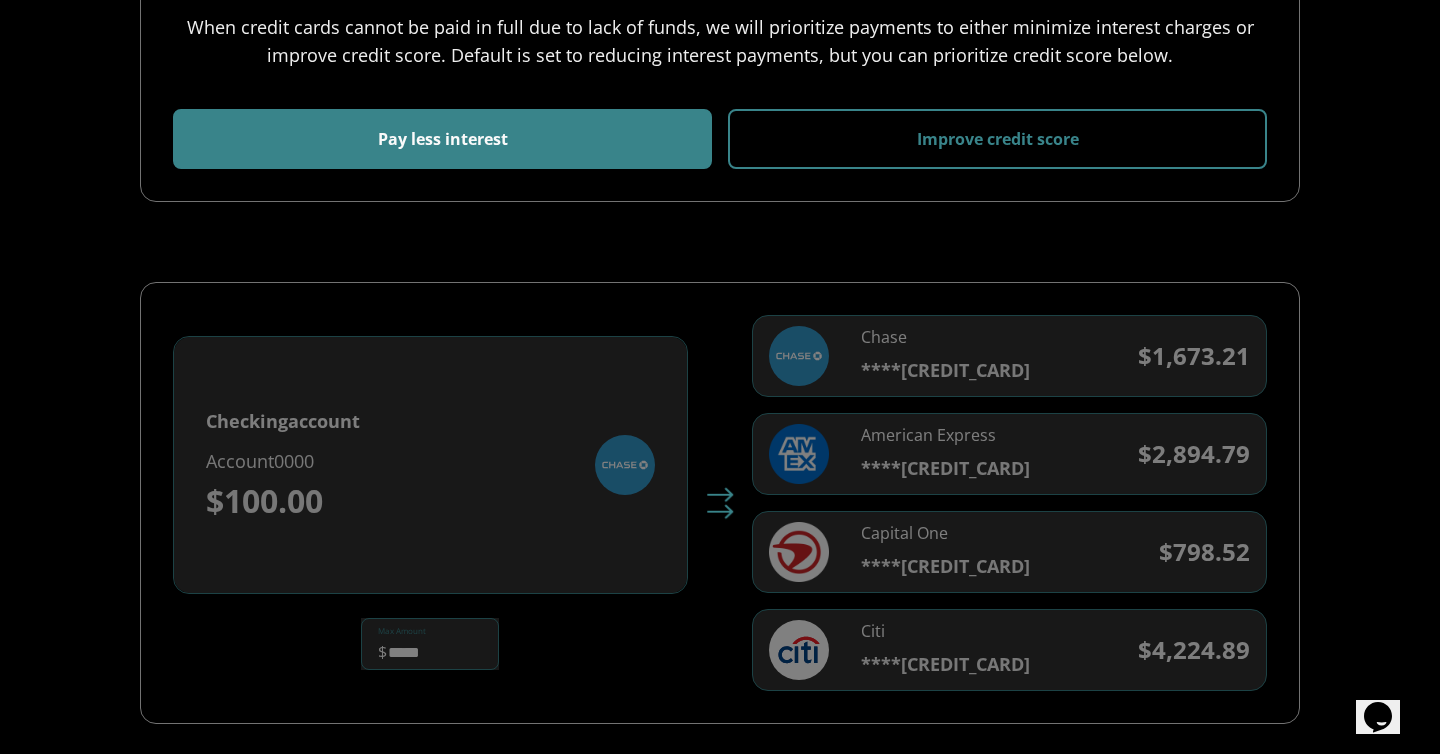 scroll, scrollTop: 572, scrollLeft: 0, axis: vertical 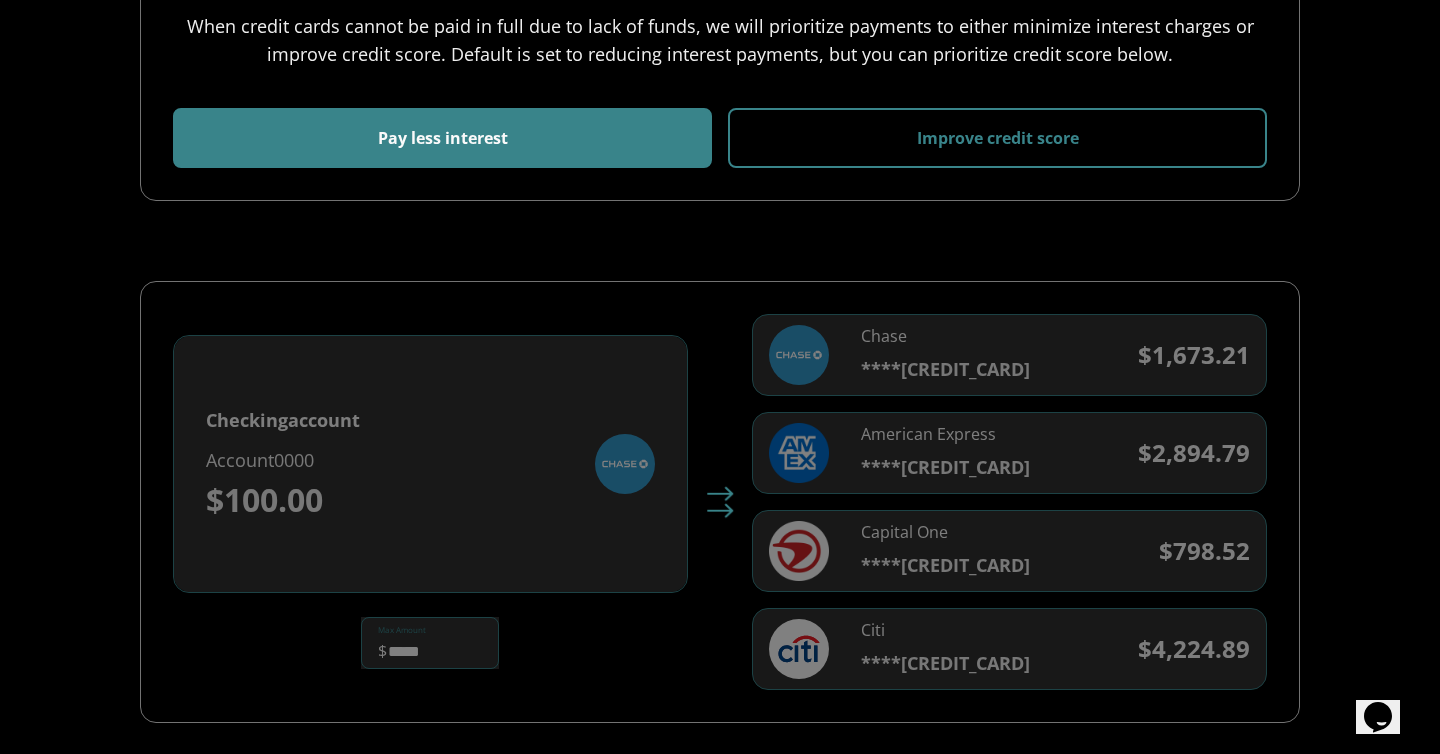 click on "Improve credit score" at bounding box center [997, 138] 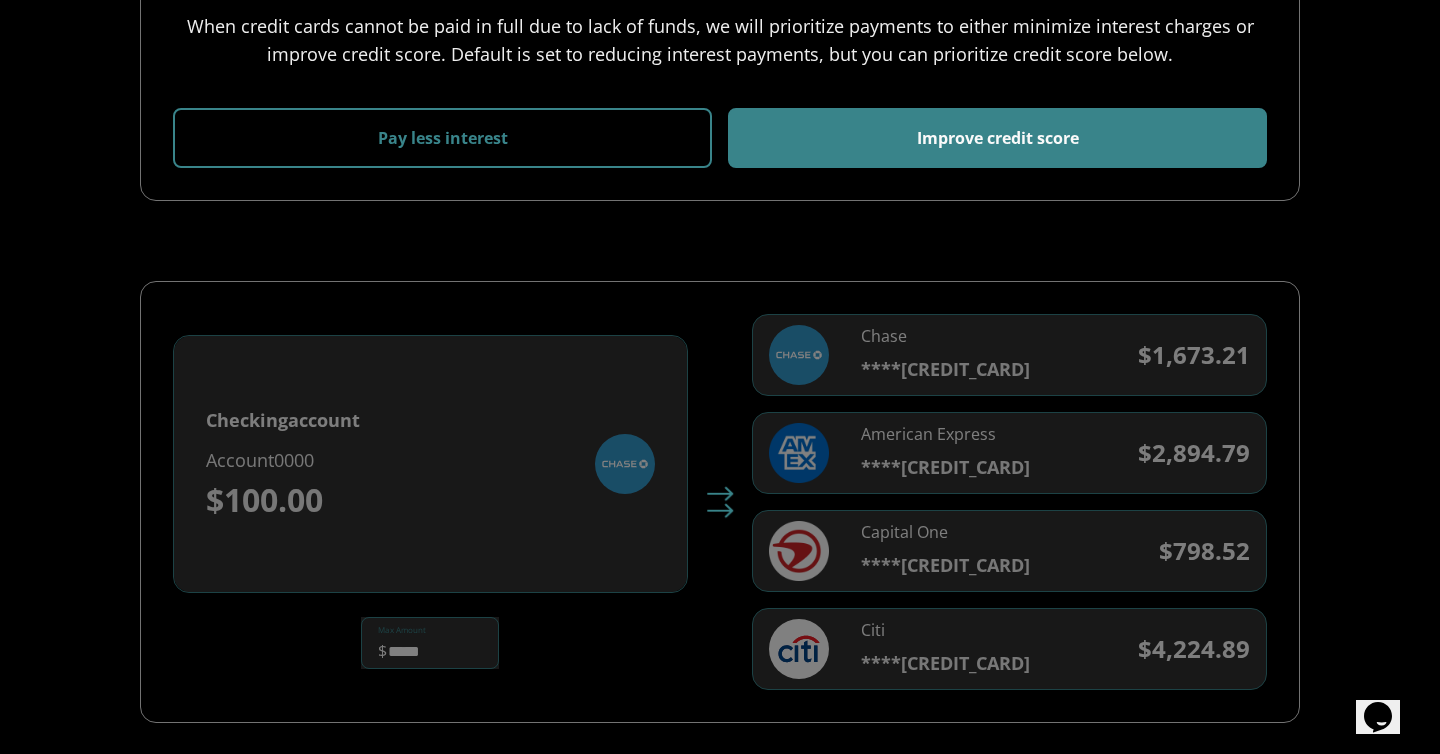 click on "Pay less interest" at bounding box center [442, 138] 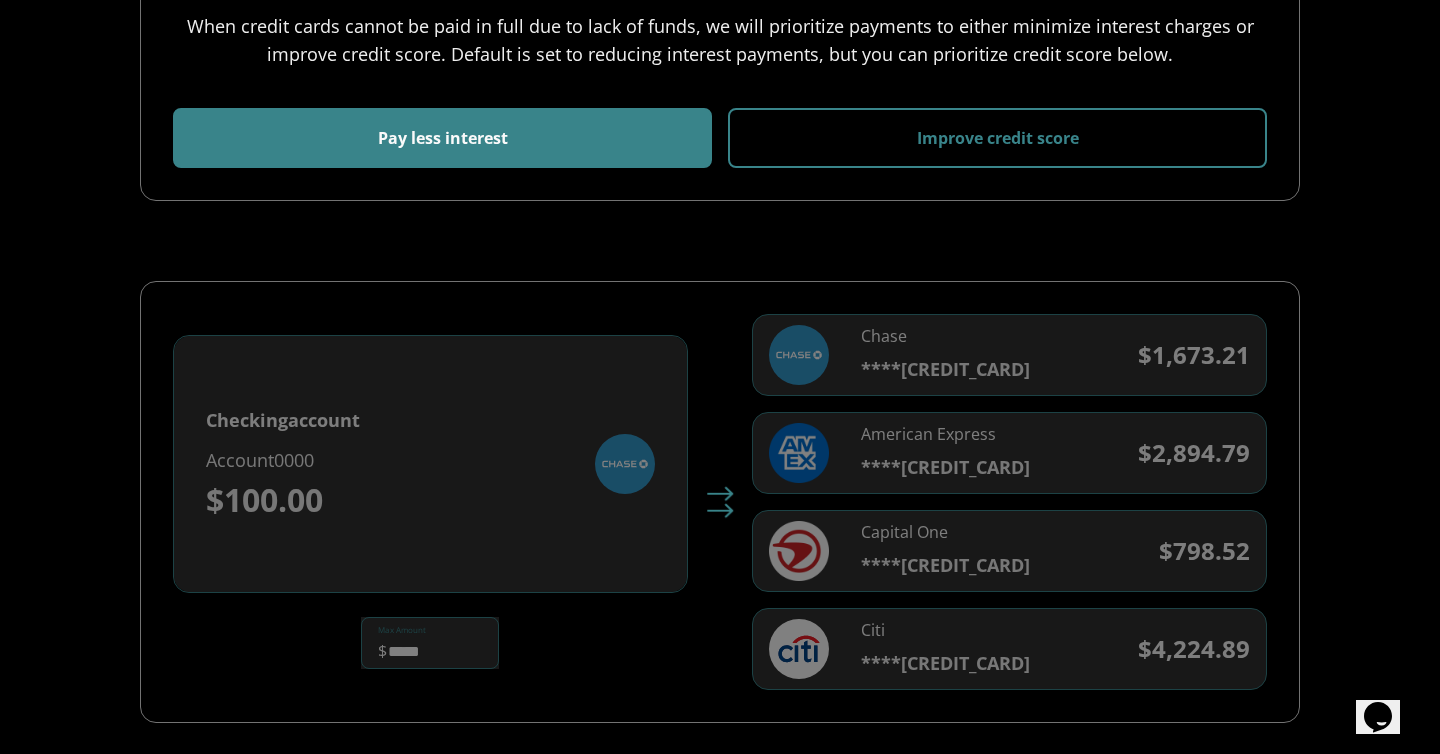 scroll, scrollTop: 695, scrollLeft: 0, axis: vertical 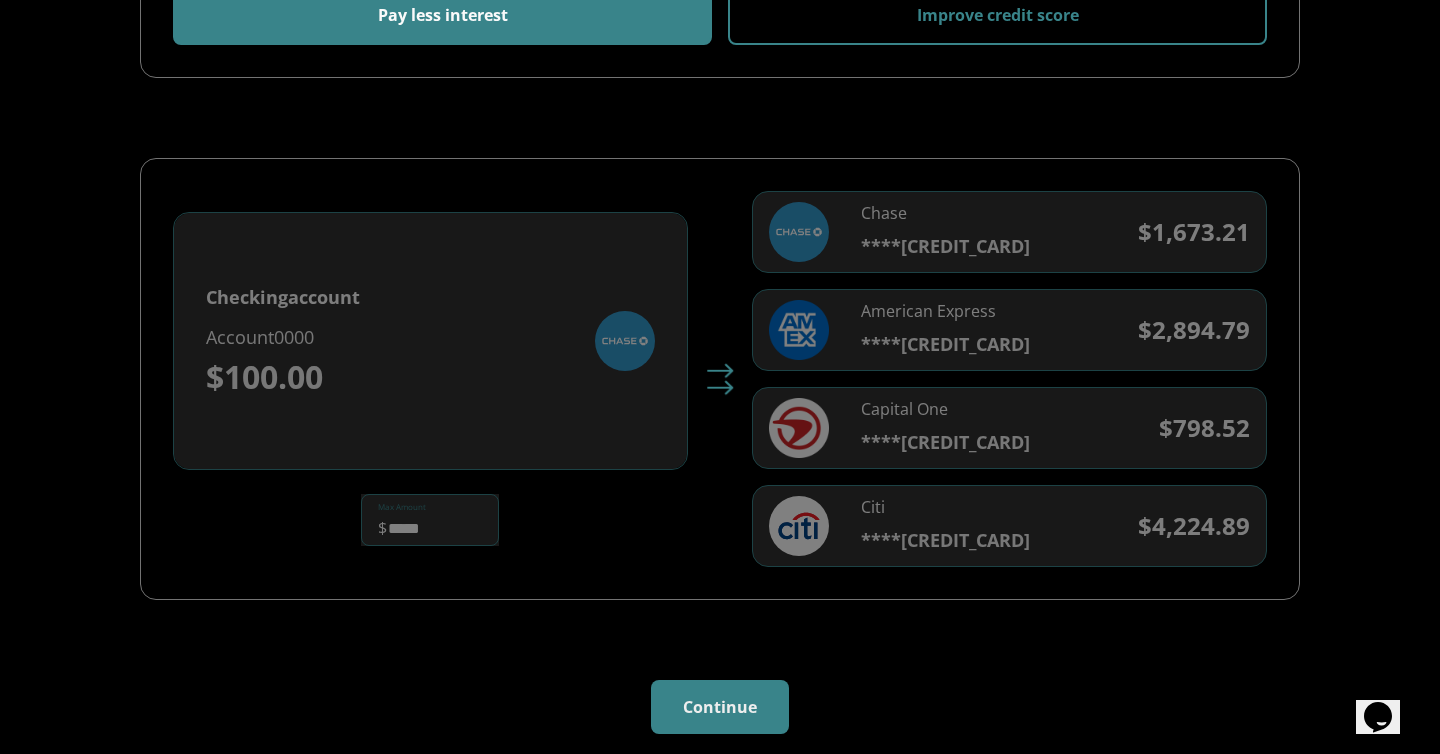 click on "Continue" at bounding box center (720, 707) 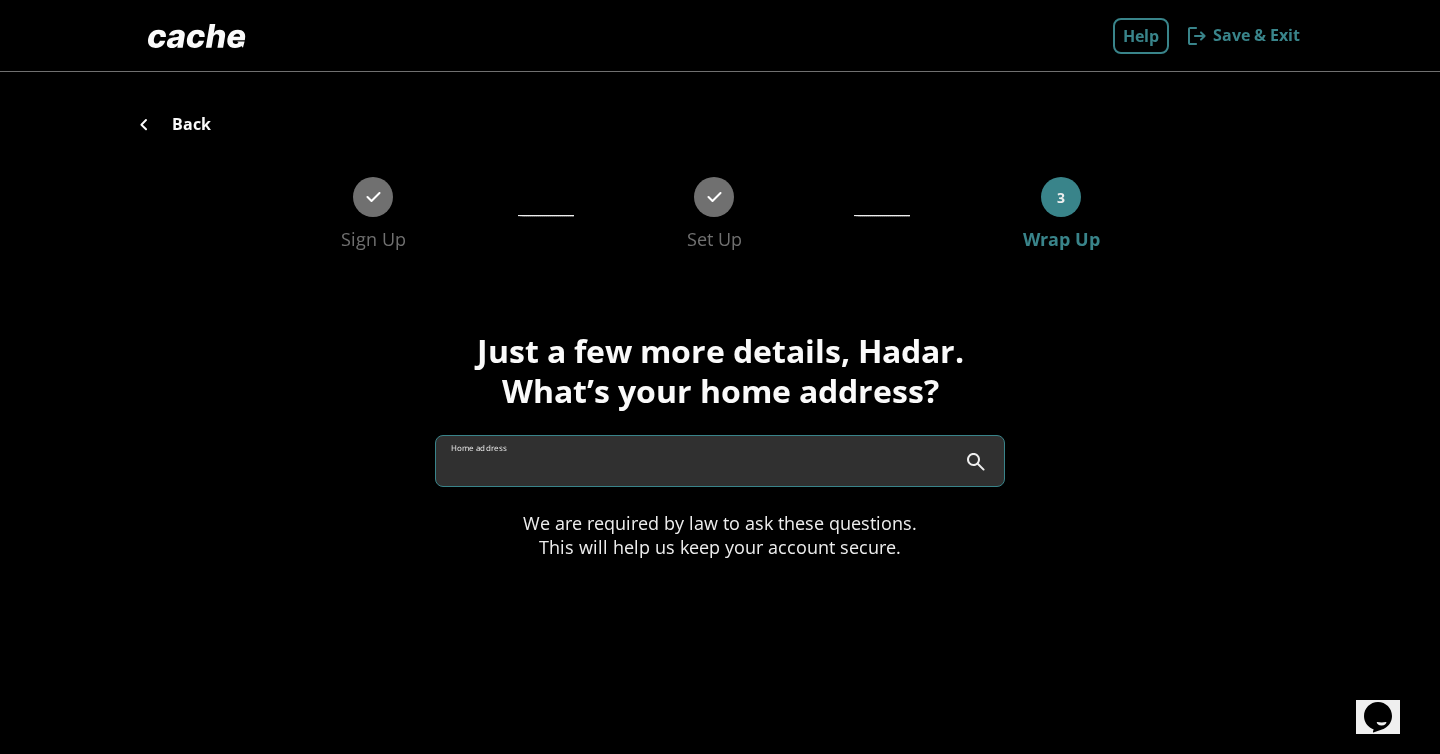 click on "Home address" at bounding box center [720, 461] 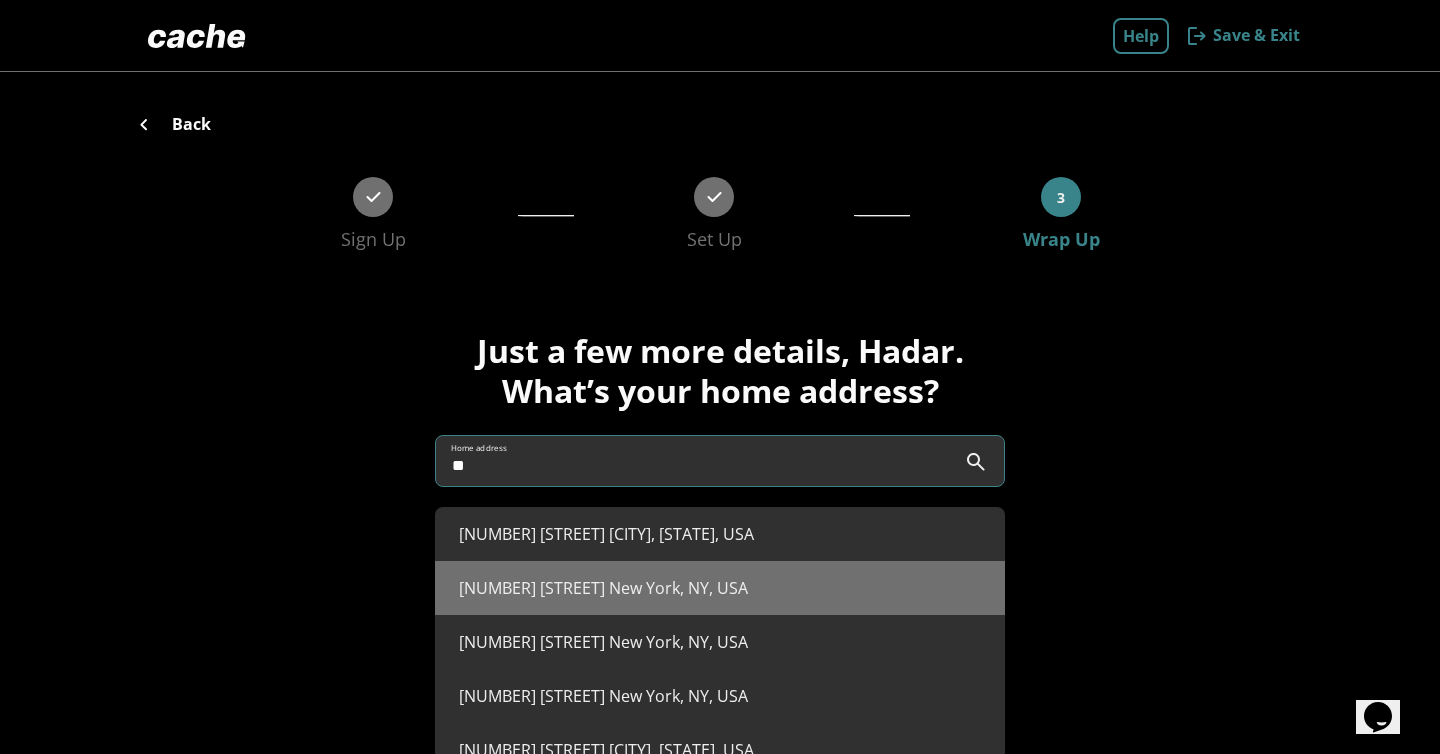 click on "[NUMBER] [STREET]   [CITY], [STATE], USA" at bounding box center [720, 588] 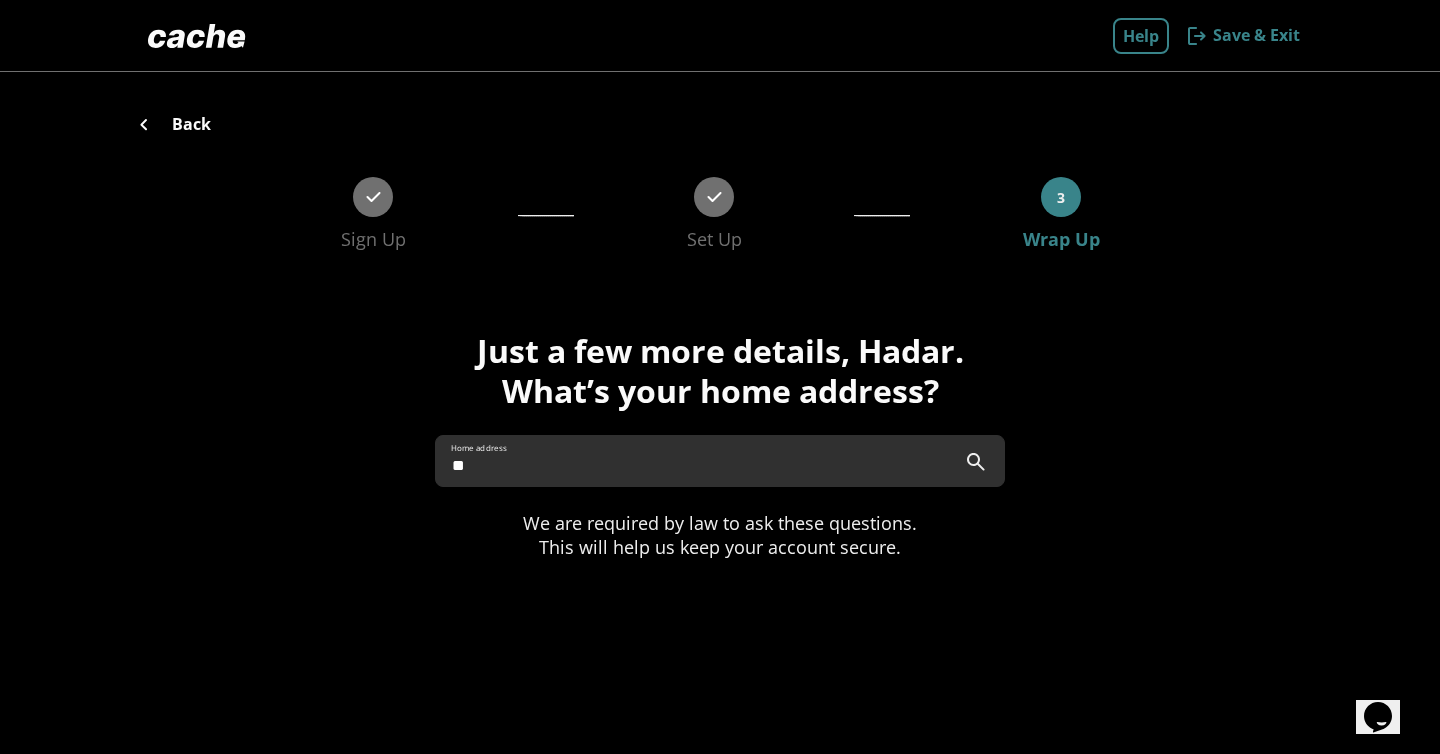 type on "**********" 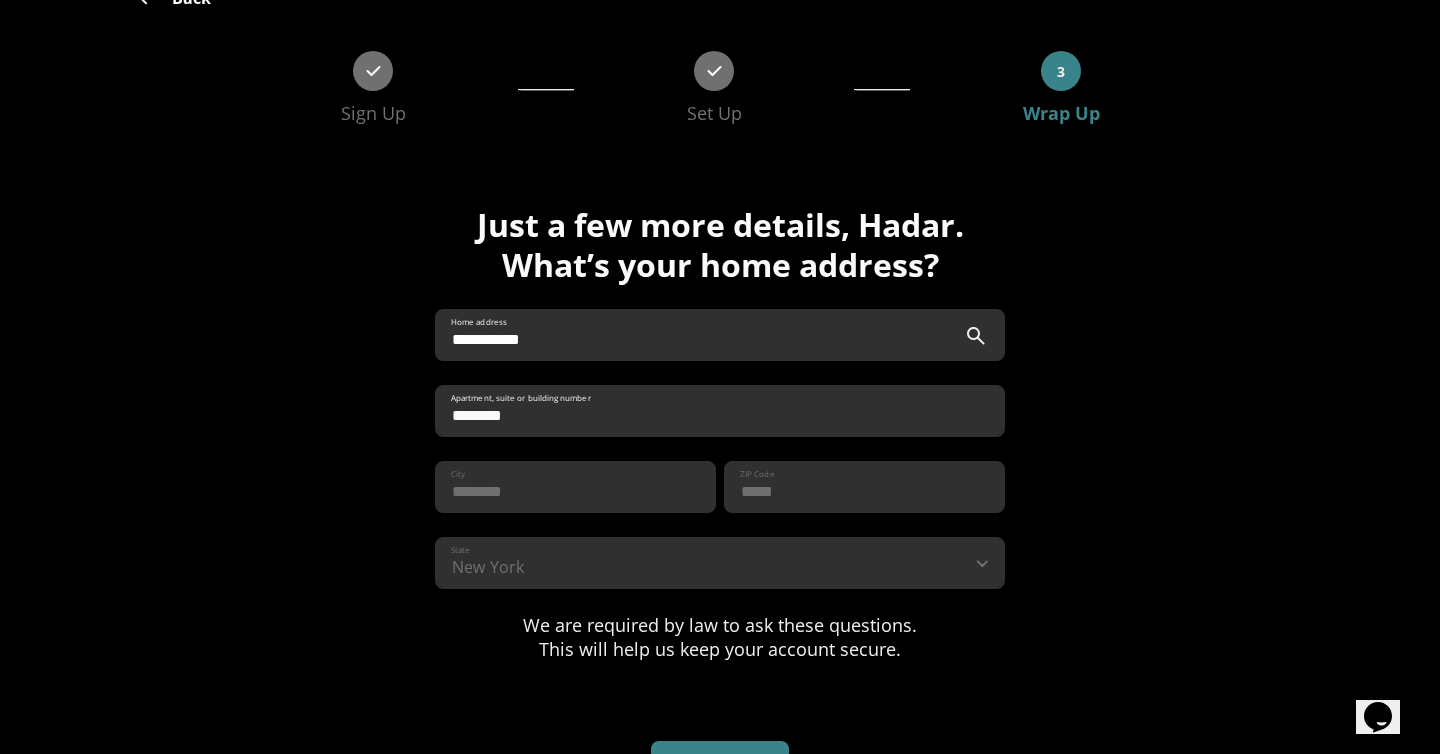 scroll, scrollTop: 187, scrollLeft: 0, axis: vertical 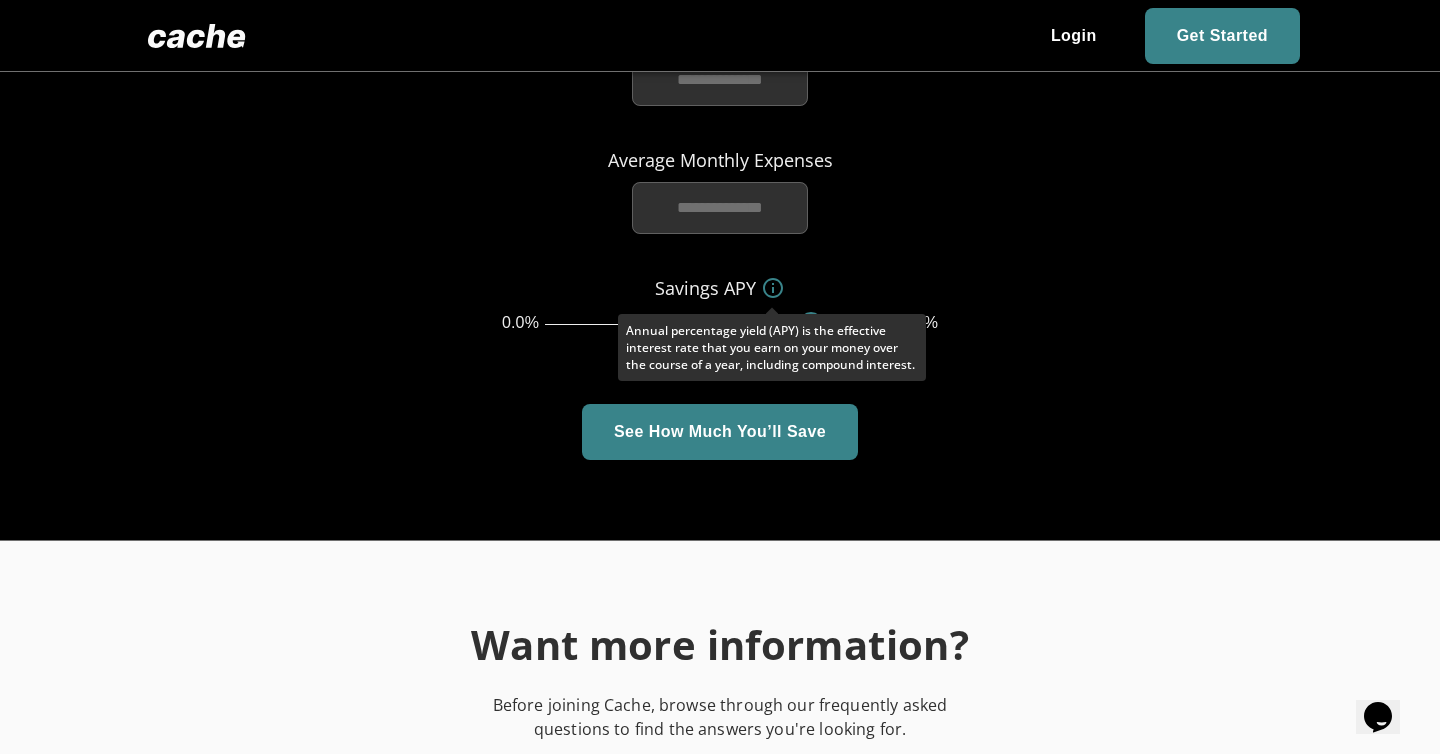 click 